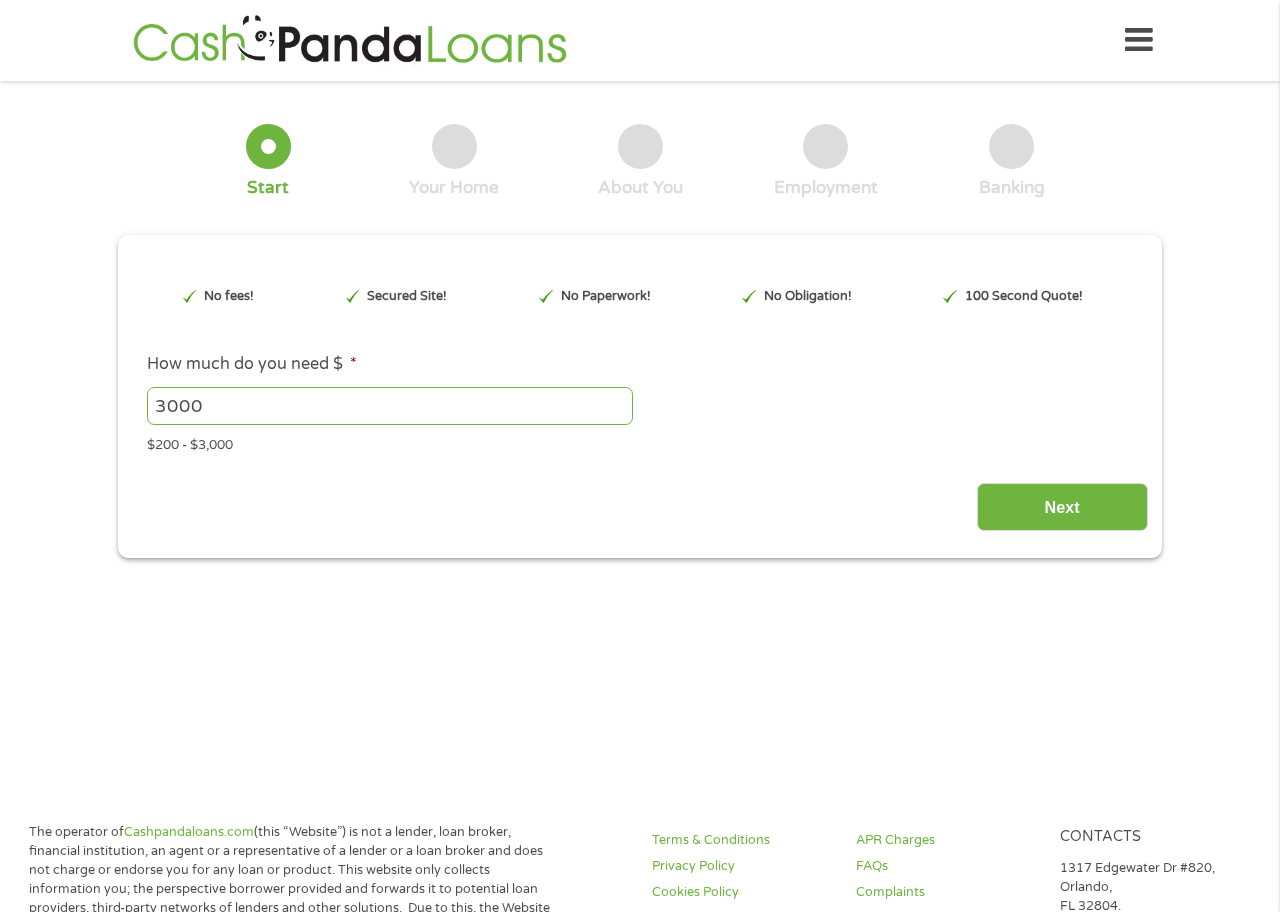 scroll, scrollTop: 0, scrollLeft: 0, axis: both 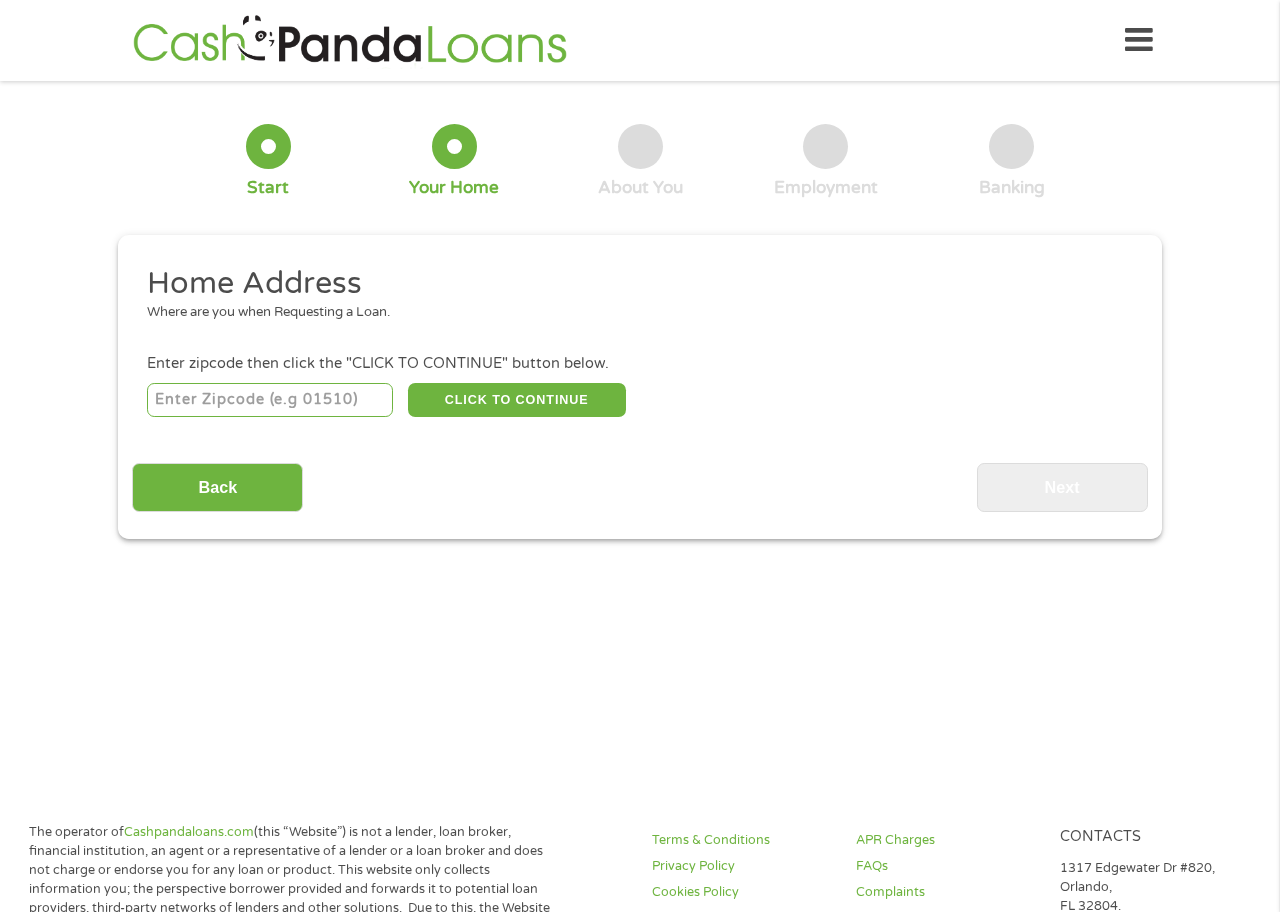 click at bounding box center [270, 400] 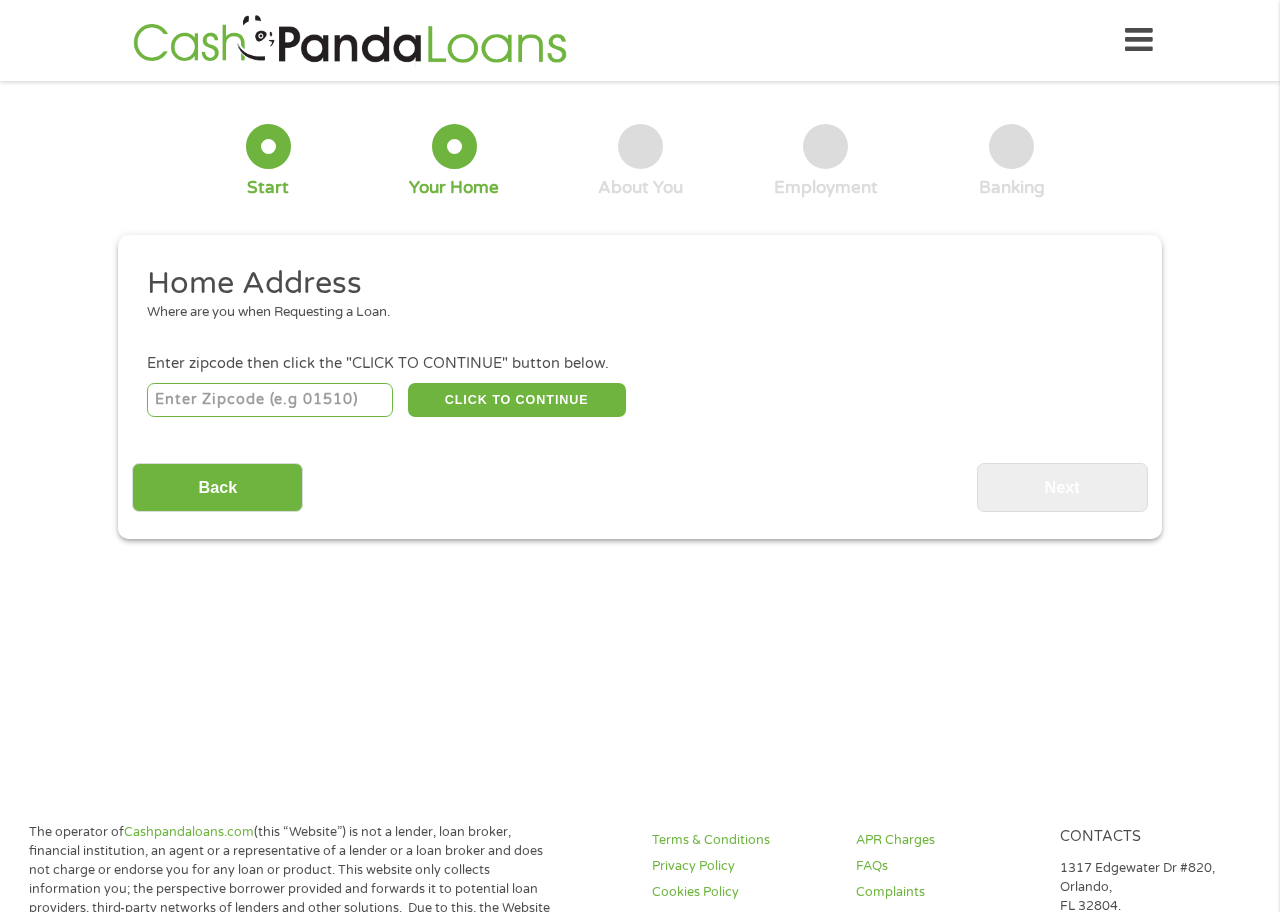 type on "29456" 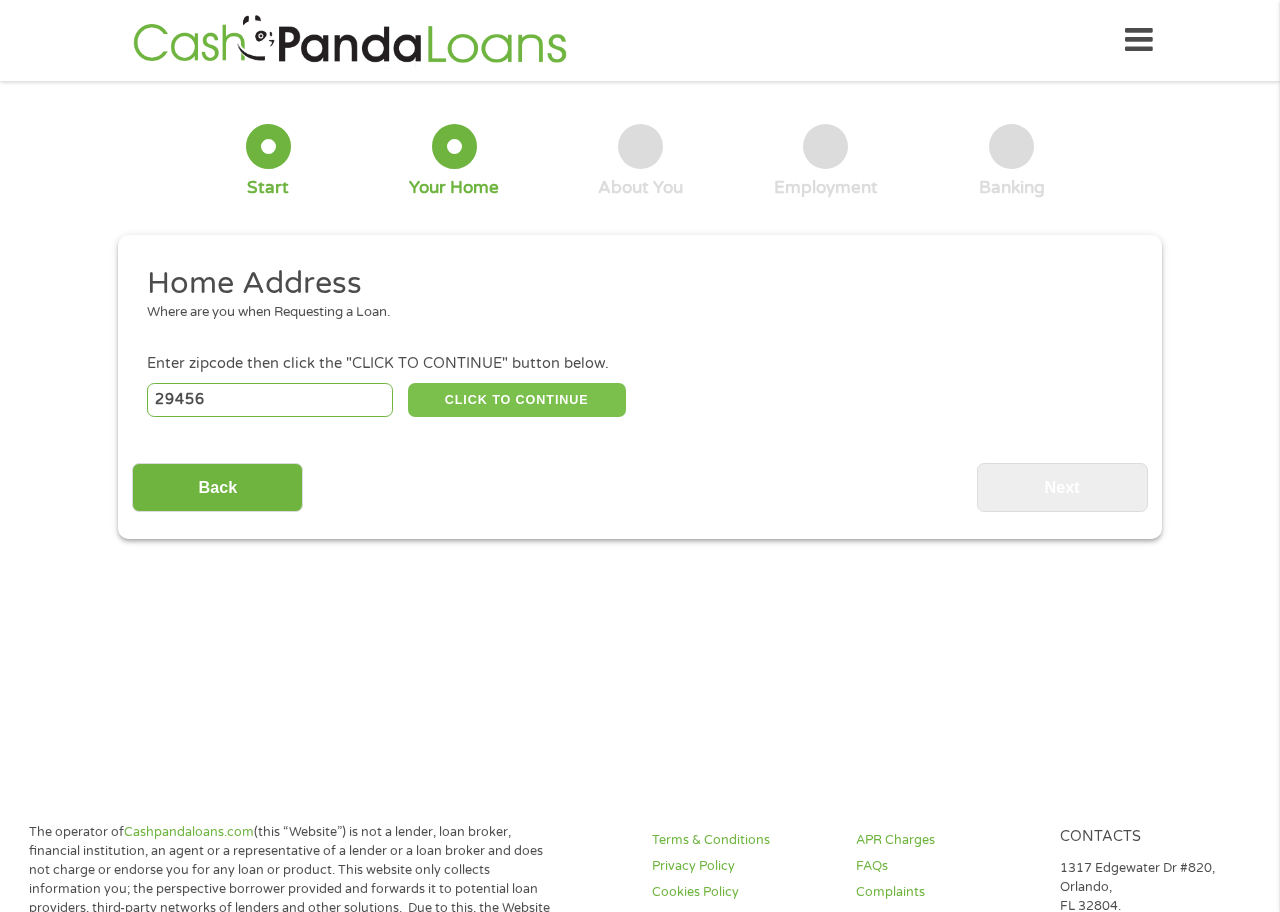 click on "CLICK TO CONTINUE" at bounding box center (517, 400) 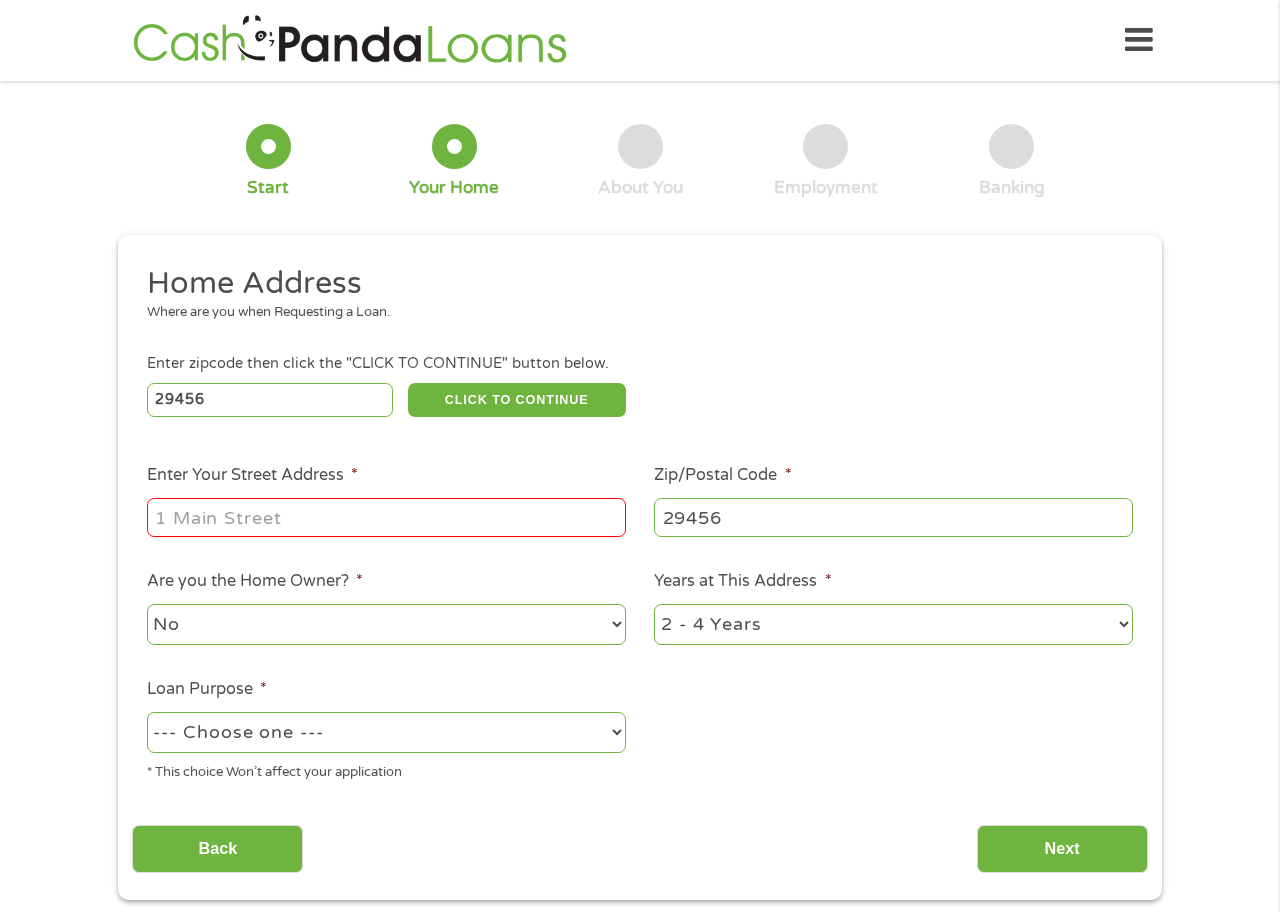 click on "Enter Your Street Address *" at bounding box center (386, 517) 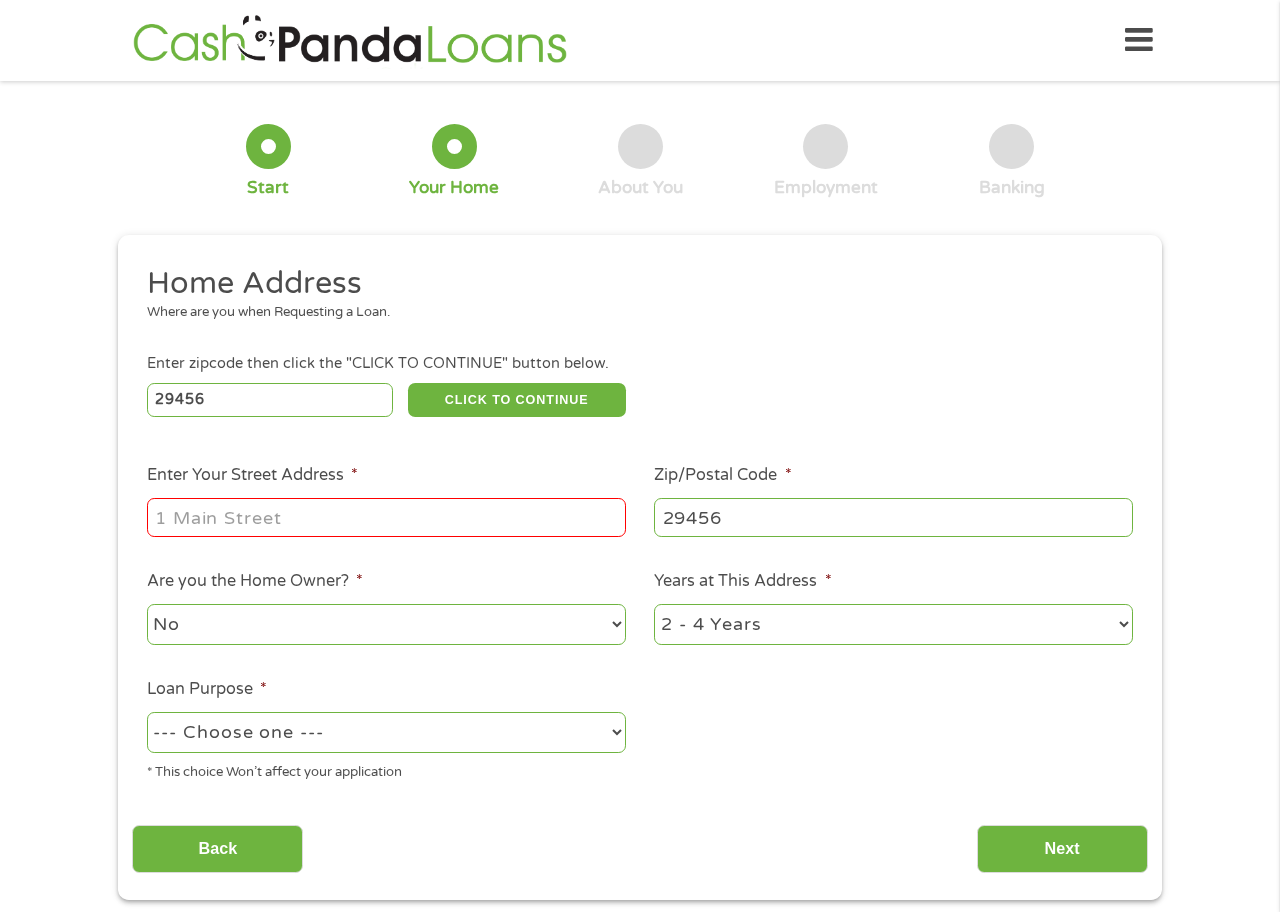 type on "[NUMBER] [STREET]. Apt [NUMBER]" 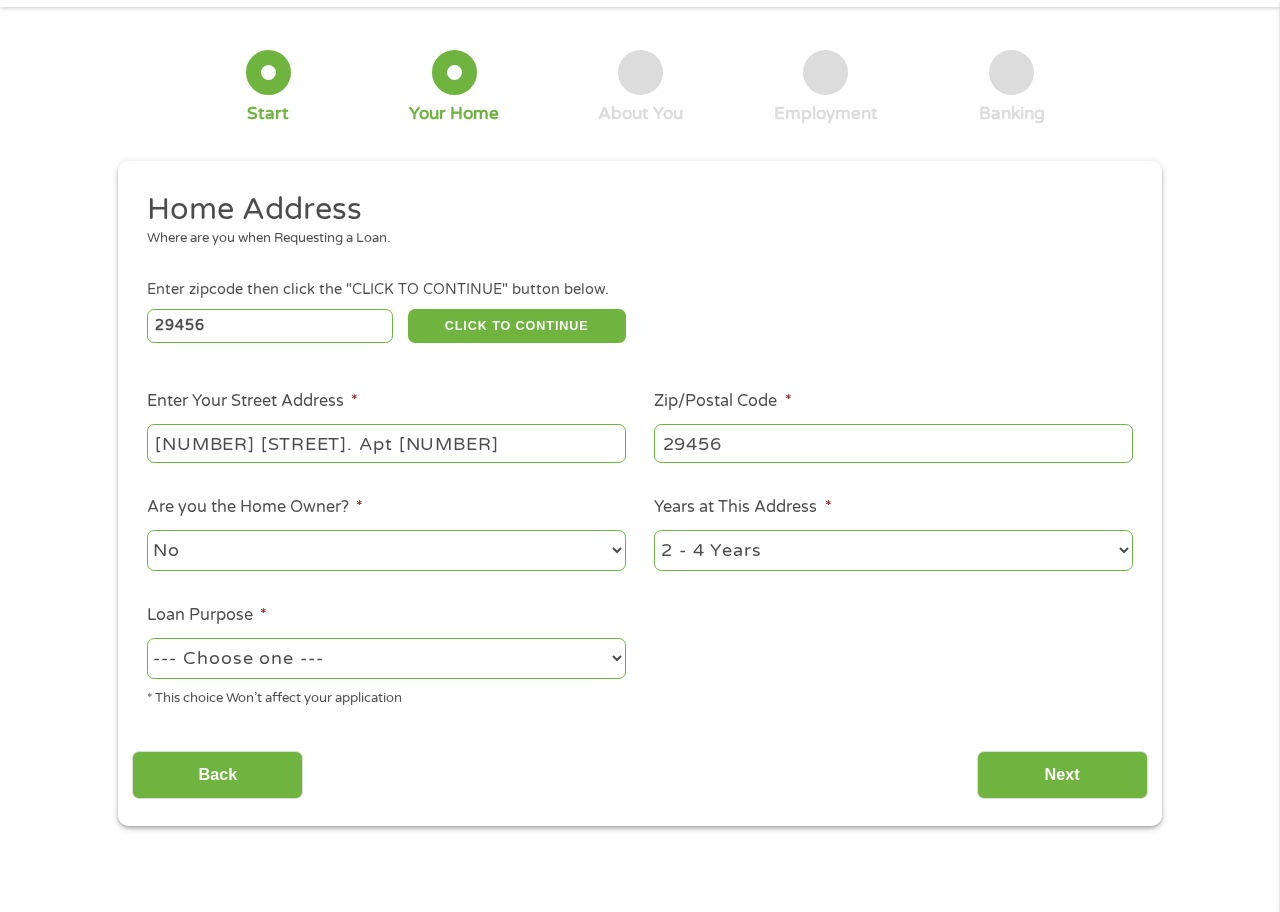 scroll, scrollTop: 77, scrollLeft: 0, axis: vertical 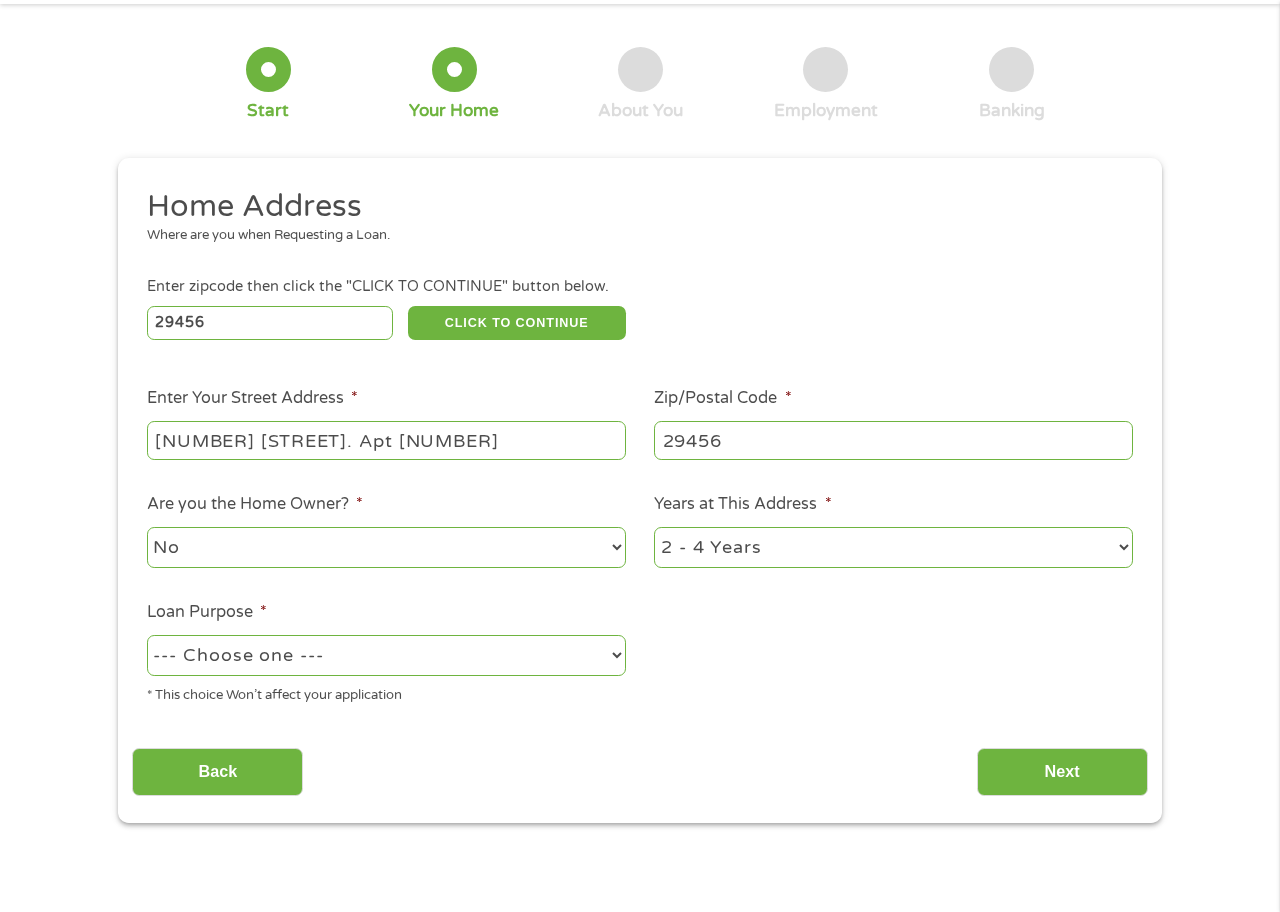 click on "No Yes" at bounding box center (386, 547) 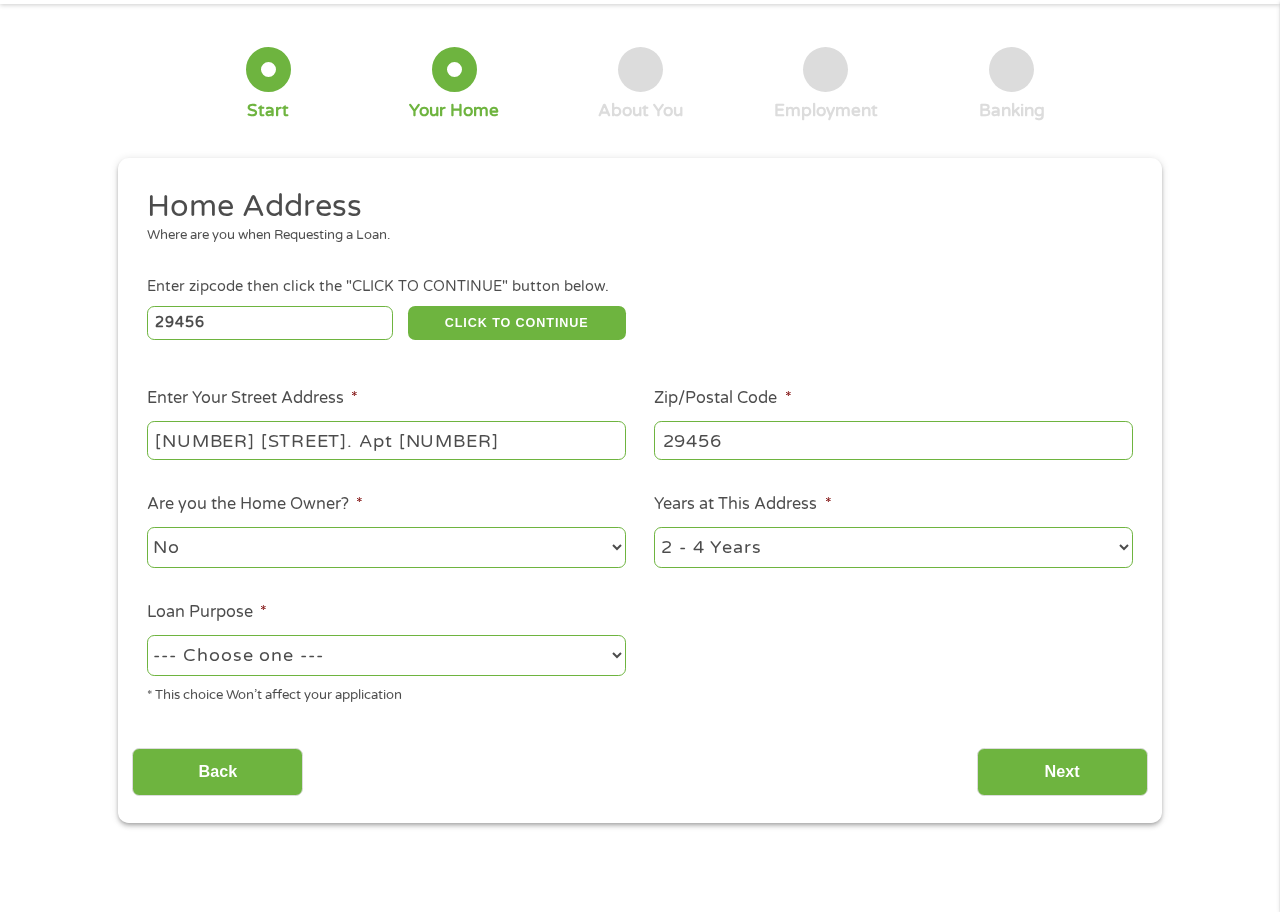 click on "--- Choose one --- Pay Bills Debt Consolidation Home Improvement Major Purchase Car Loan Short Term Cash Medical Expenses Other" at bounding box center (386, 655) 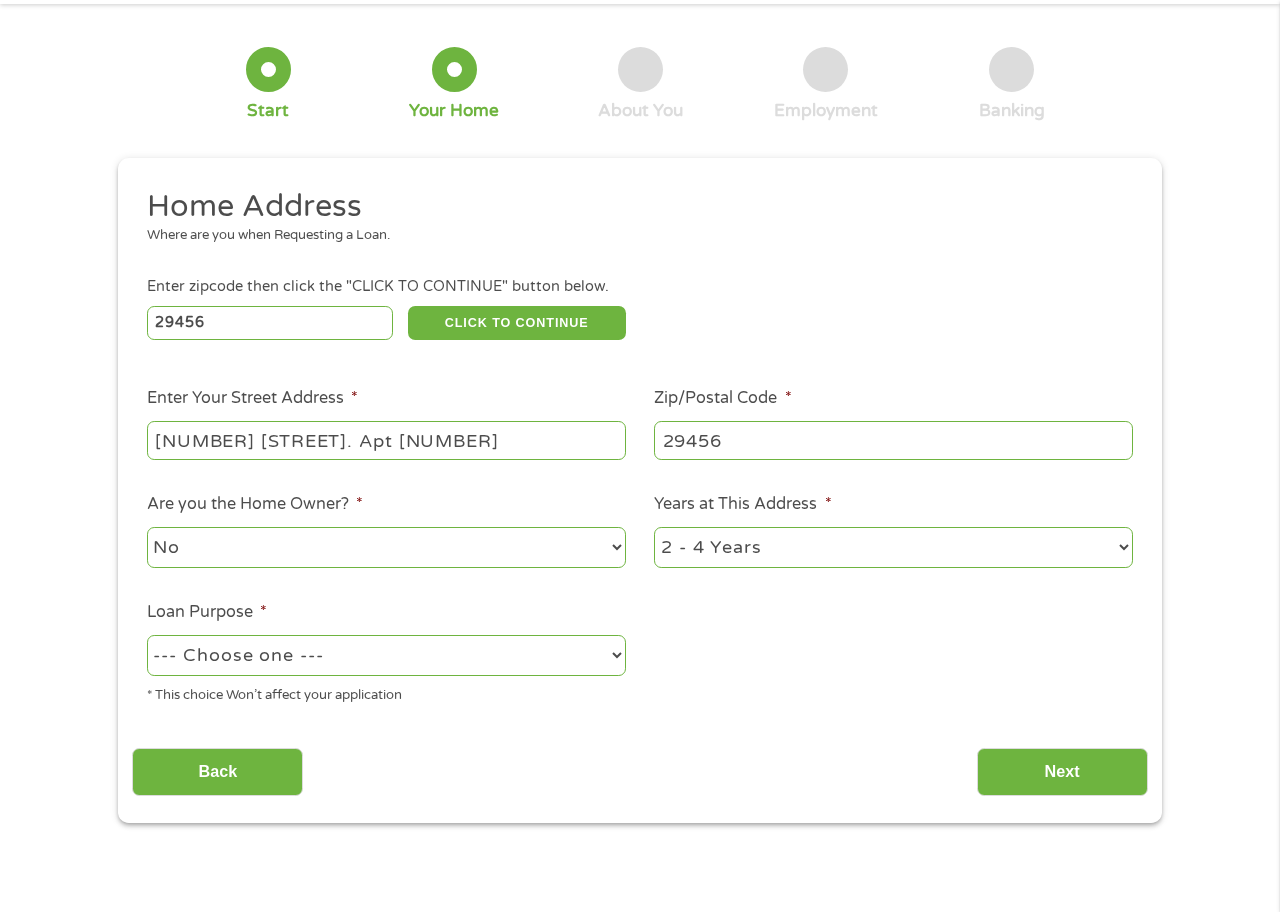 select on "paybills" 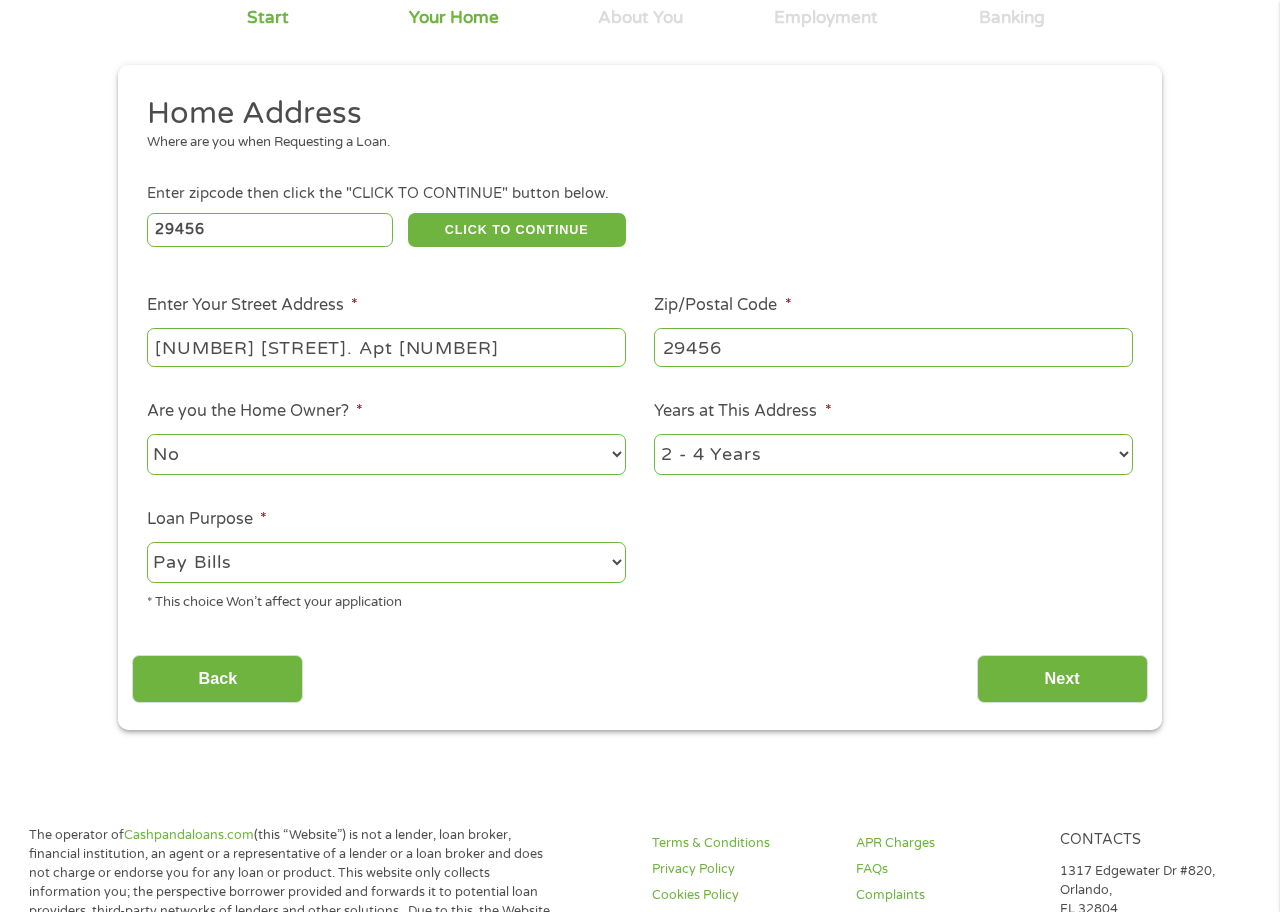 scroll, scrollTop: 175, scrollLeft: 0, axis: vertical 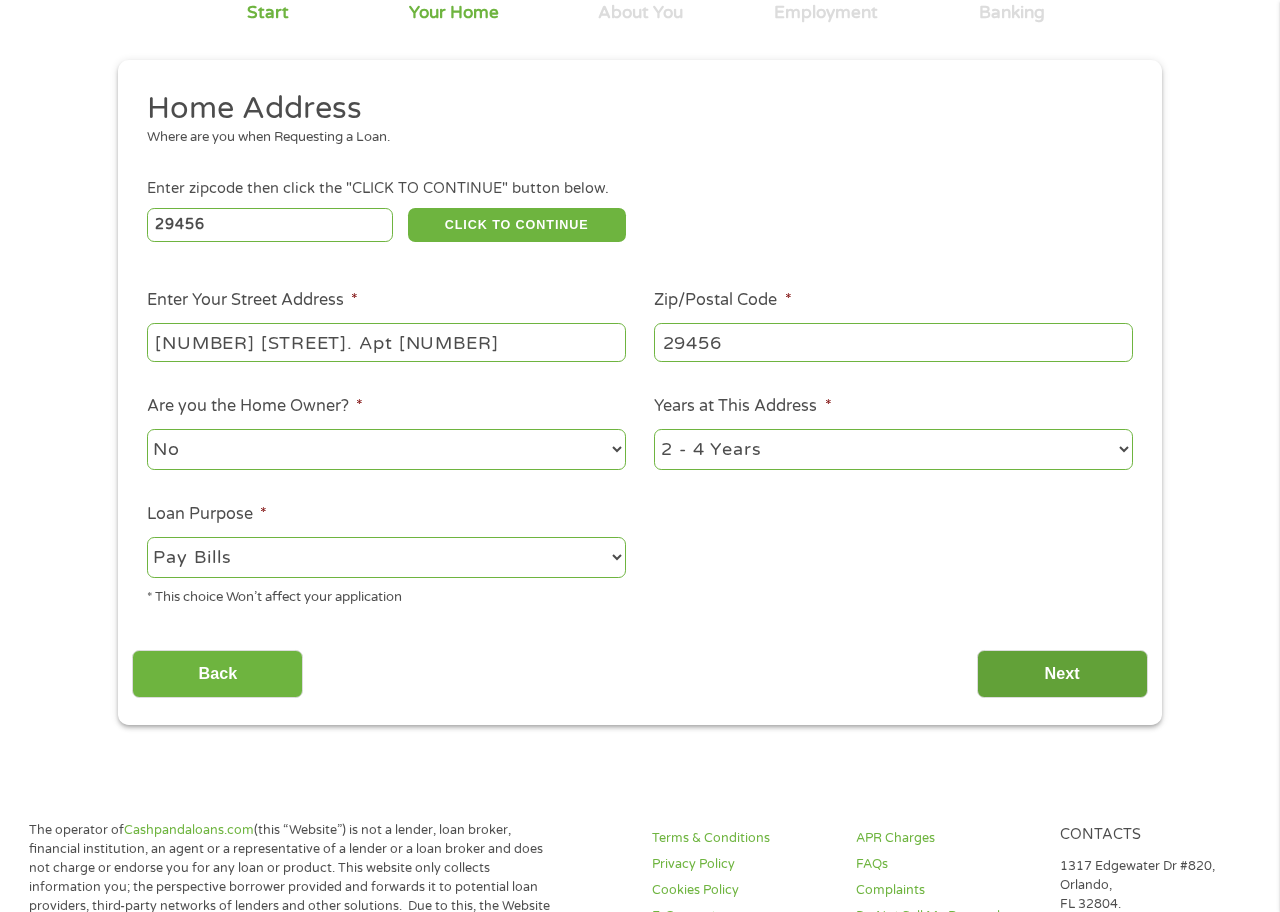 click on "Next" at bounding box center (1062, 674) 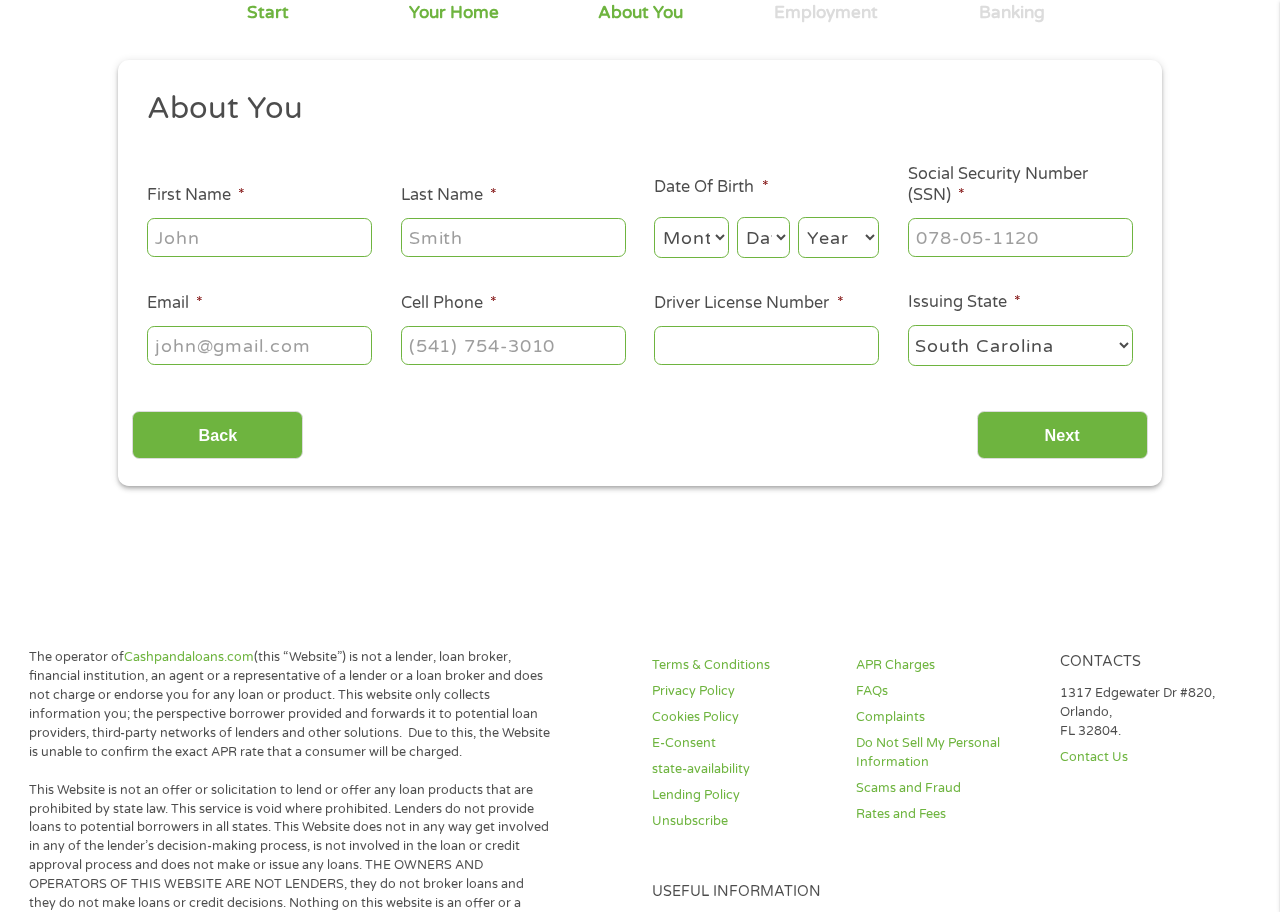 scroll, scrollTop: 141, scrollLeft: 0, axis: vertical 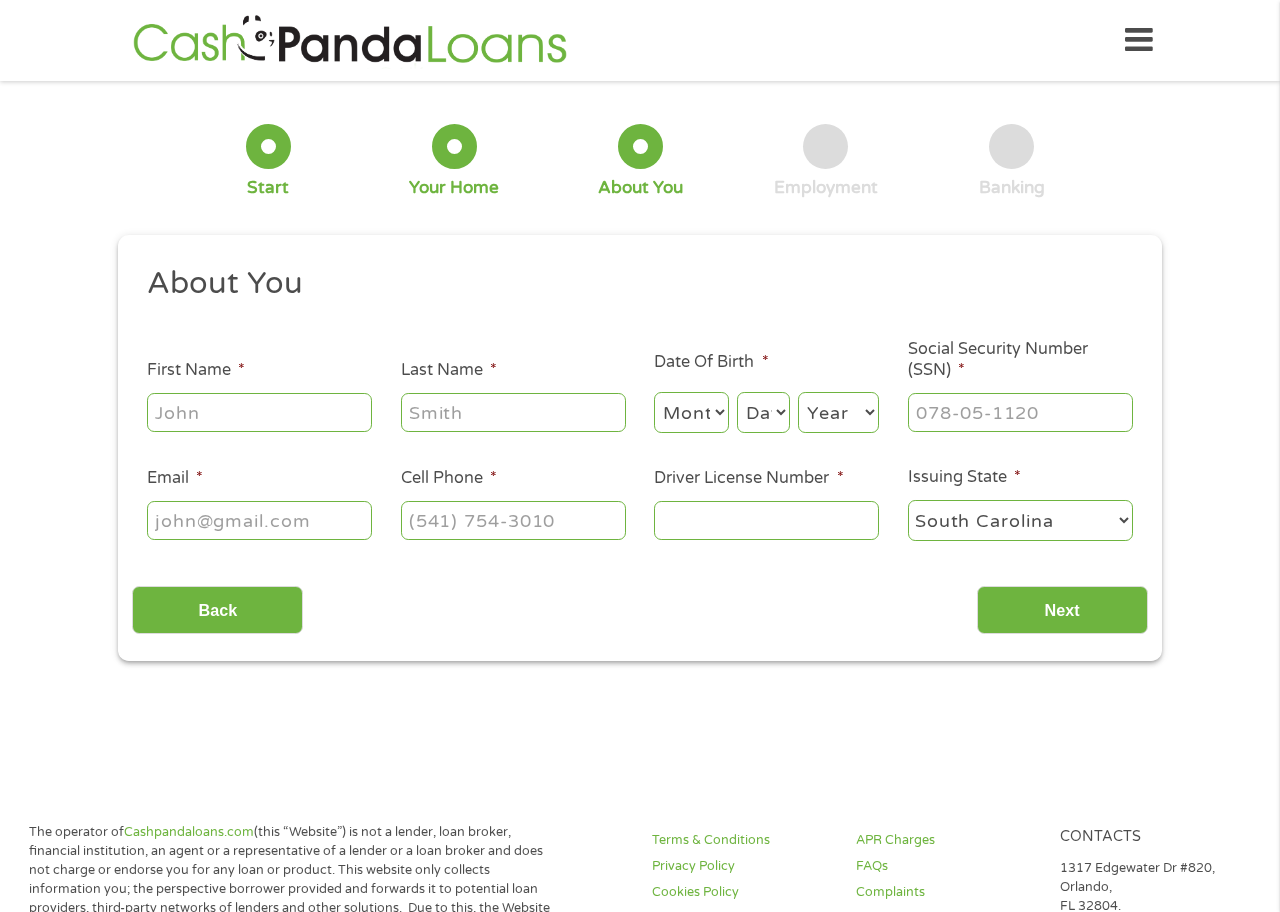click on "First Name *" at bounding box center (259, 412) 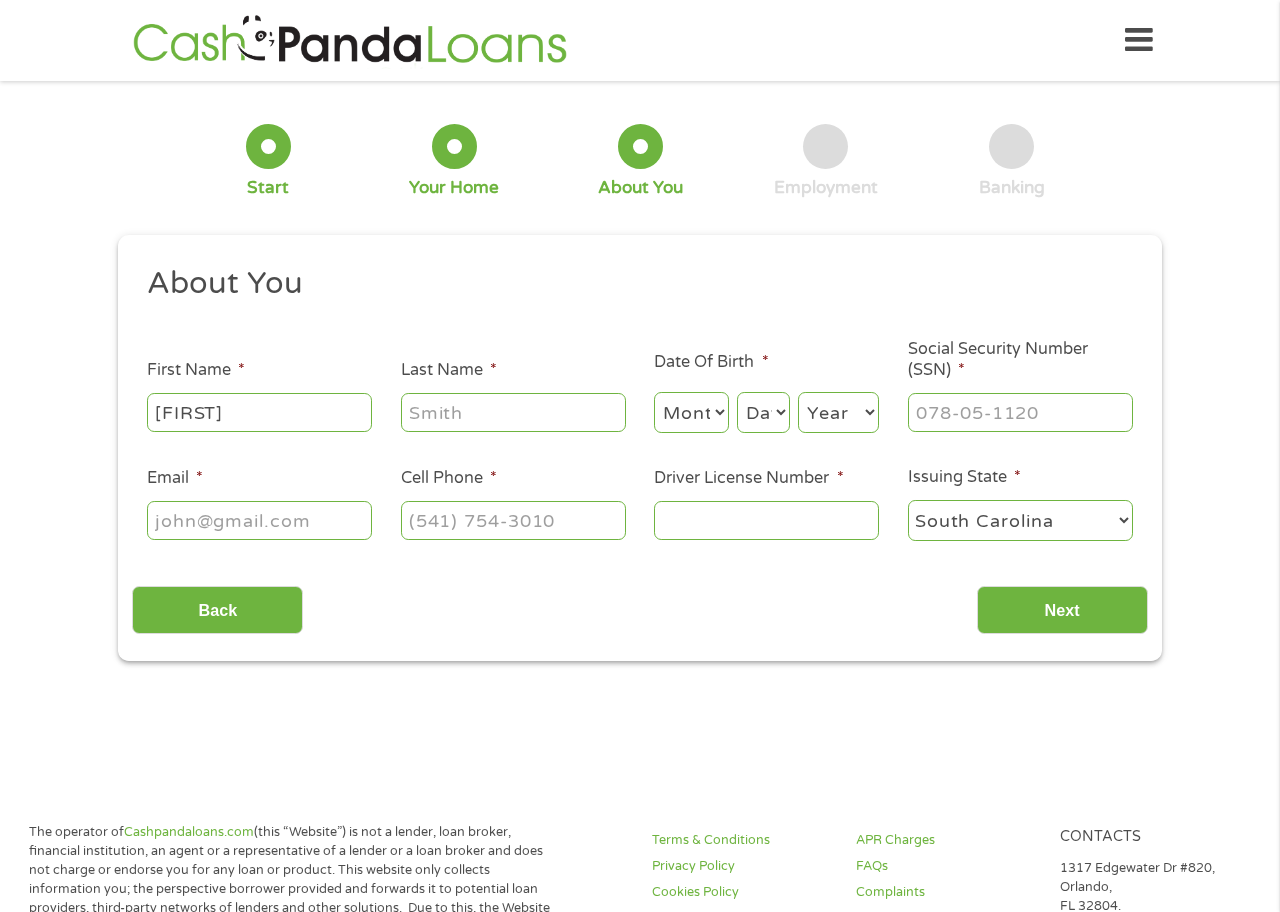 type on "[LAST]" 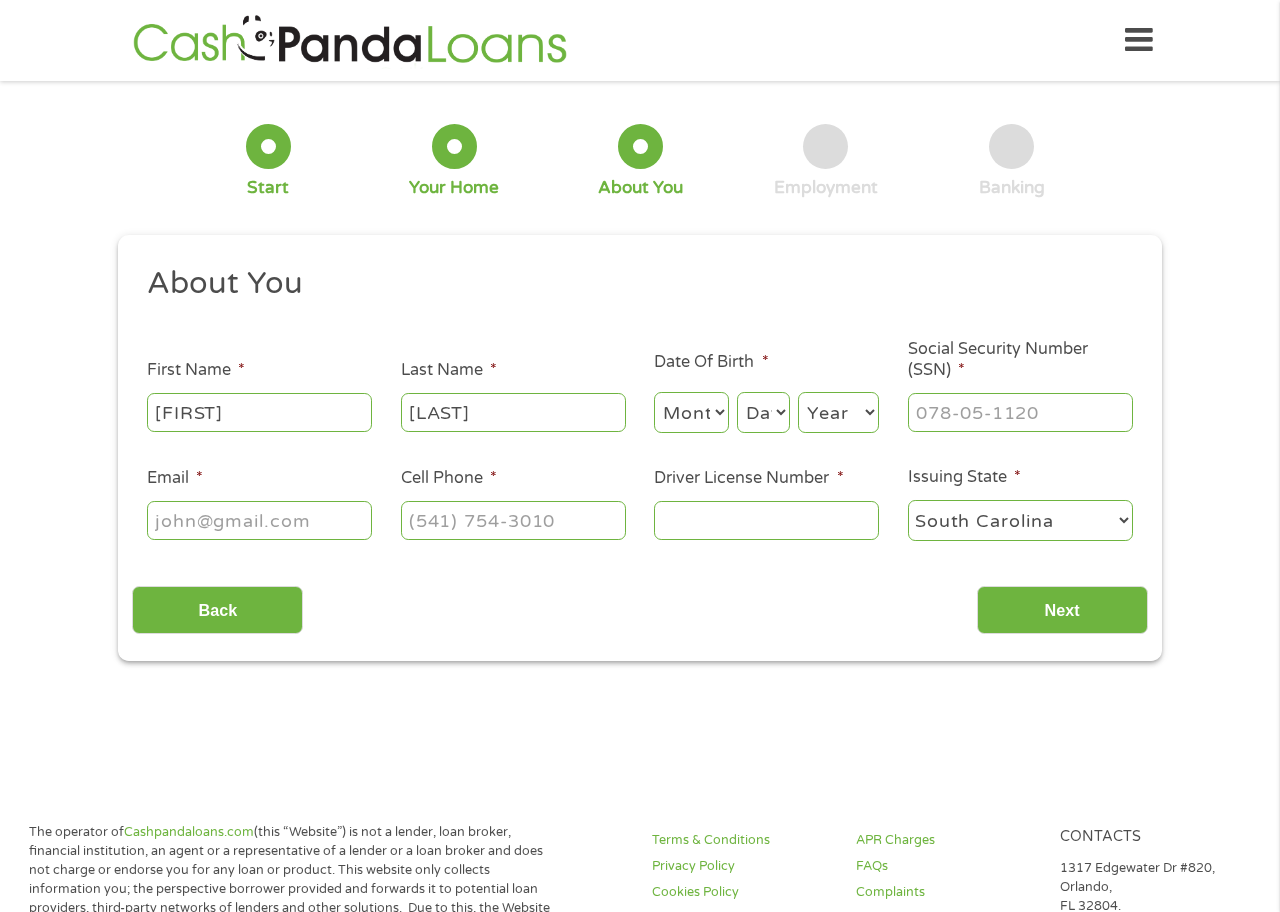 type on "[EMAIL]" 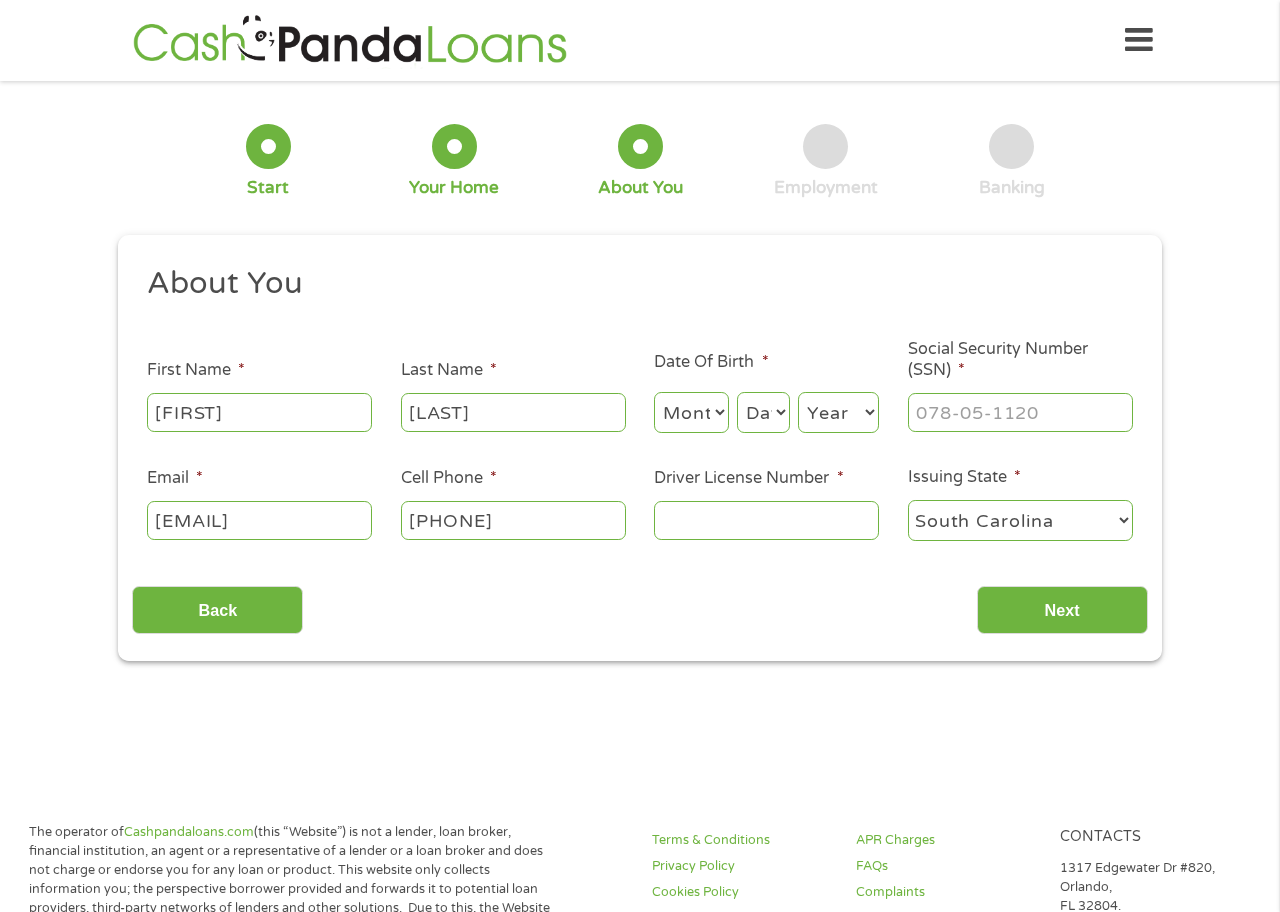 type on "[PHONE]" 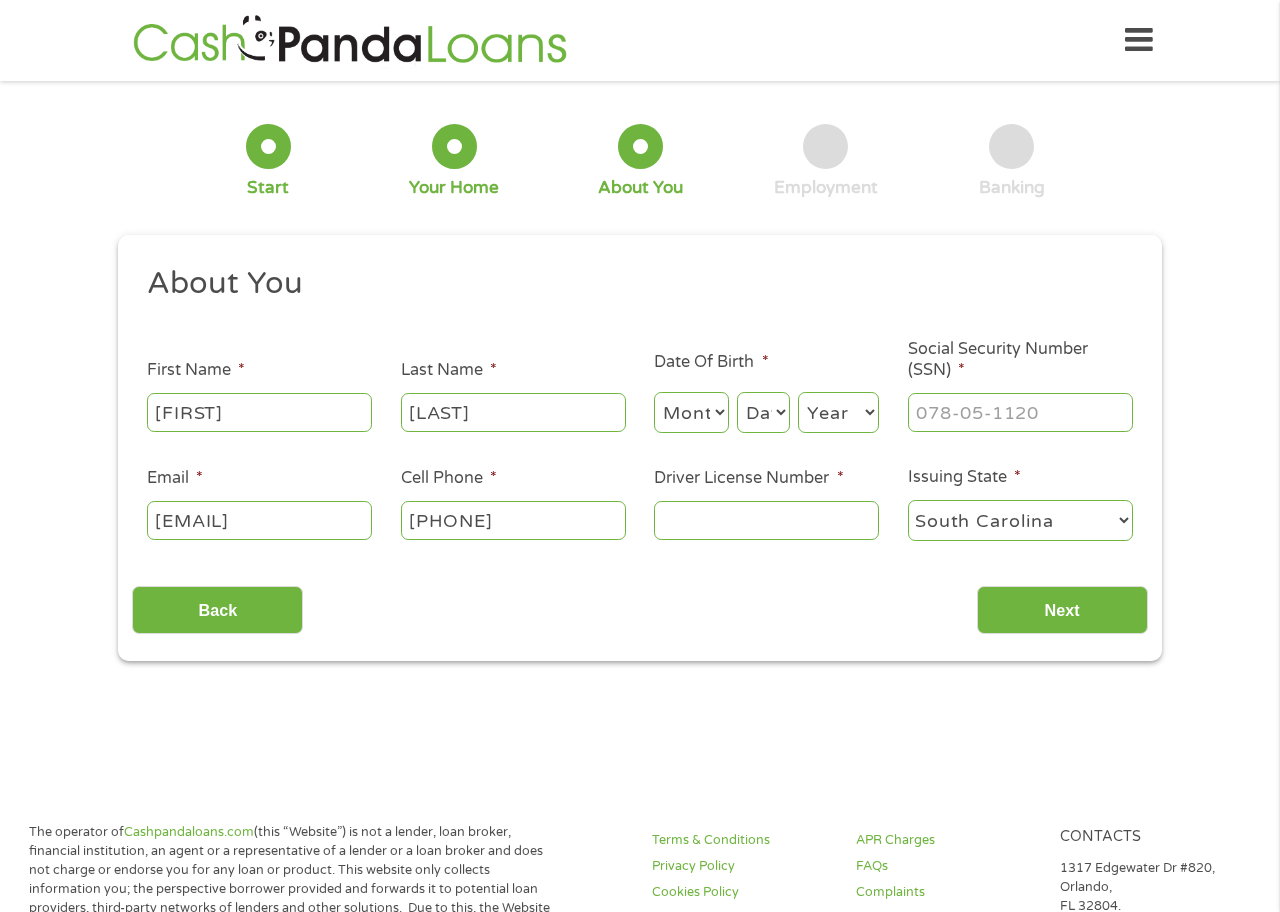click on "Month 1 2 3 4 5 6 7 8 9 10 11 12" at bounding box center [691, 412] 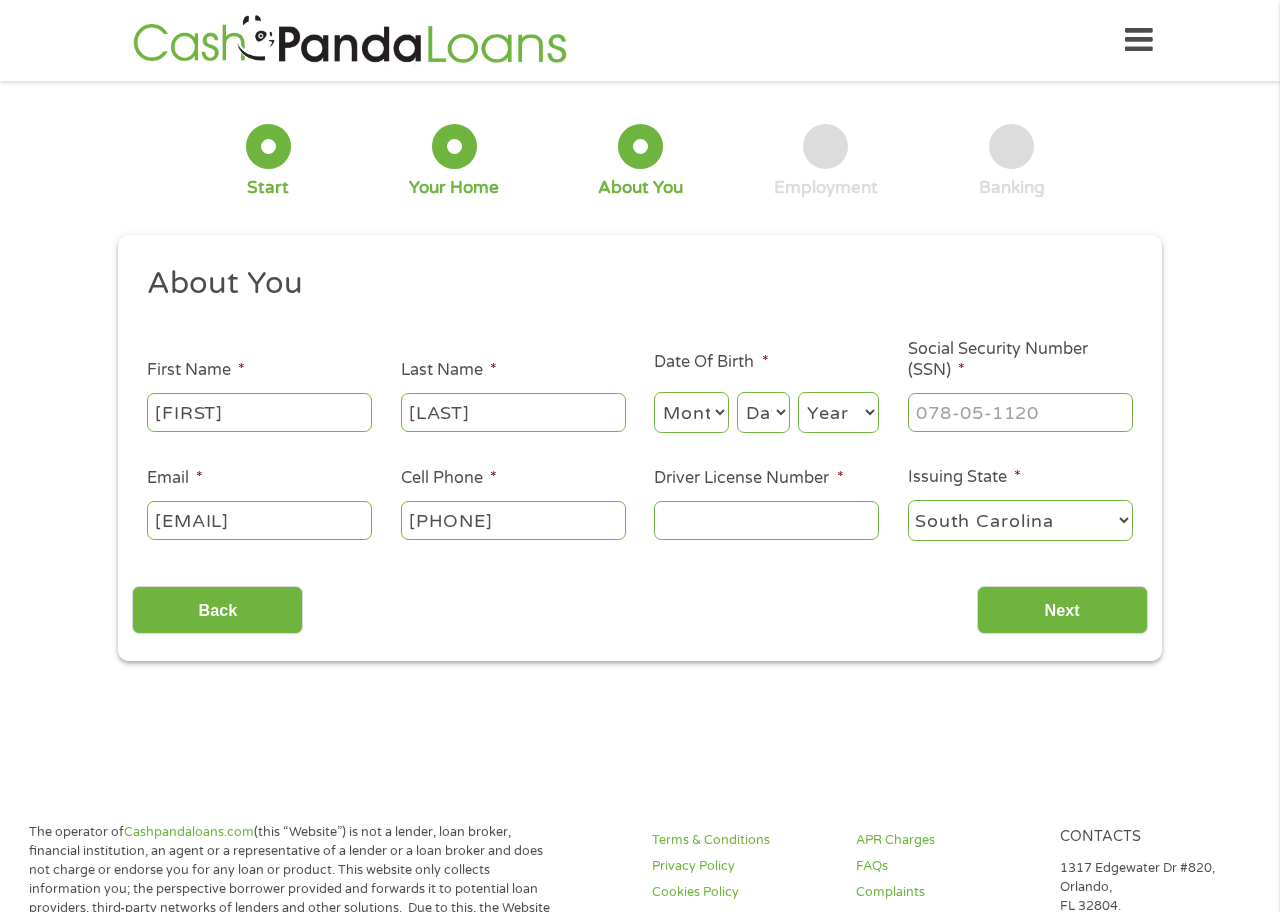 select on "6" 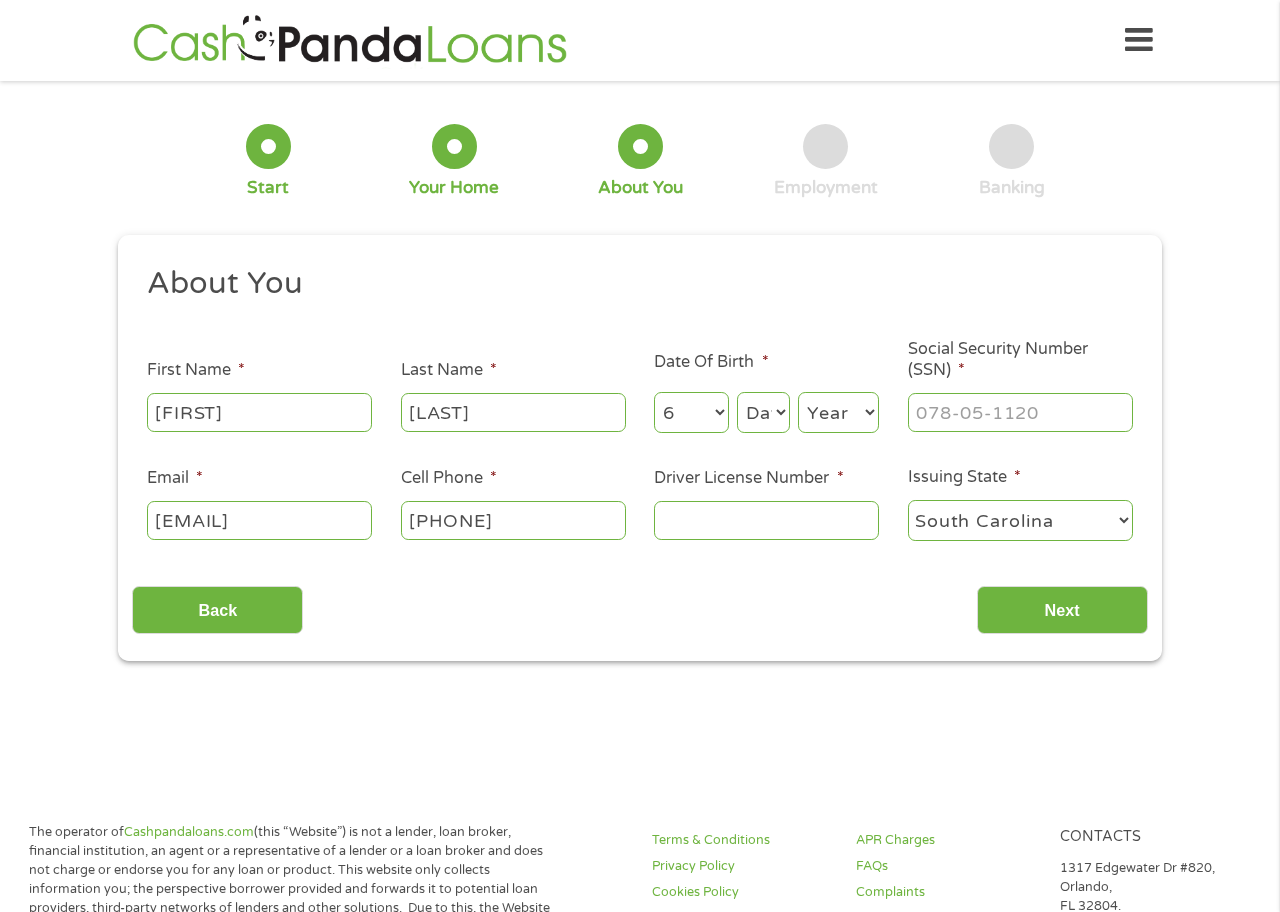 click on "Day 1 2 3 4 5 6 7 8 9 10 11 12 13 14 15 16 17 18 19 20 21 22 23 24 25 26 27 28 29 30 31" at bounding box center (763, 412) 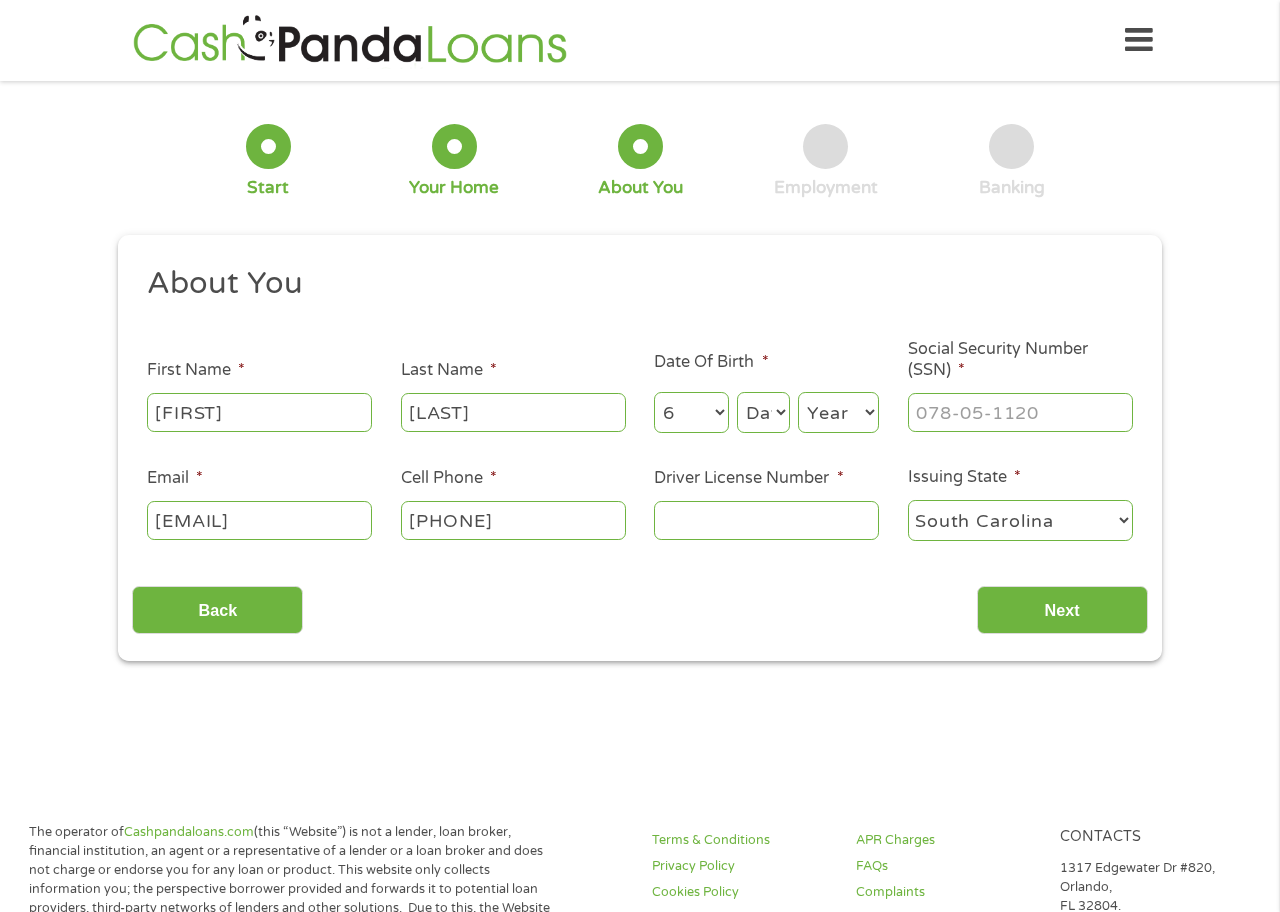 select on "4" 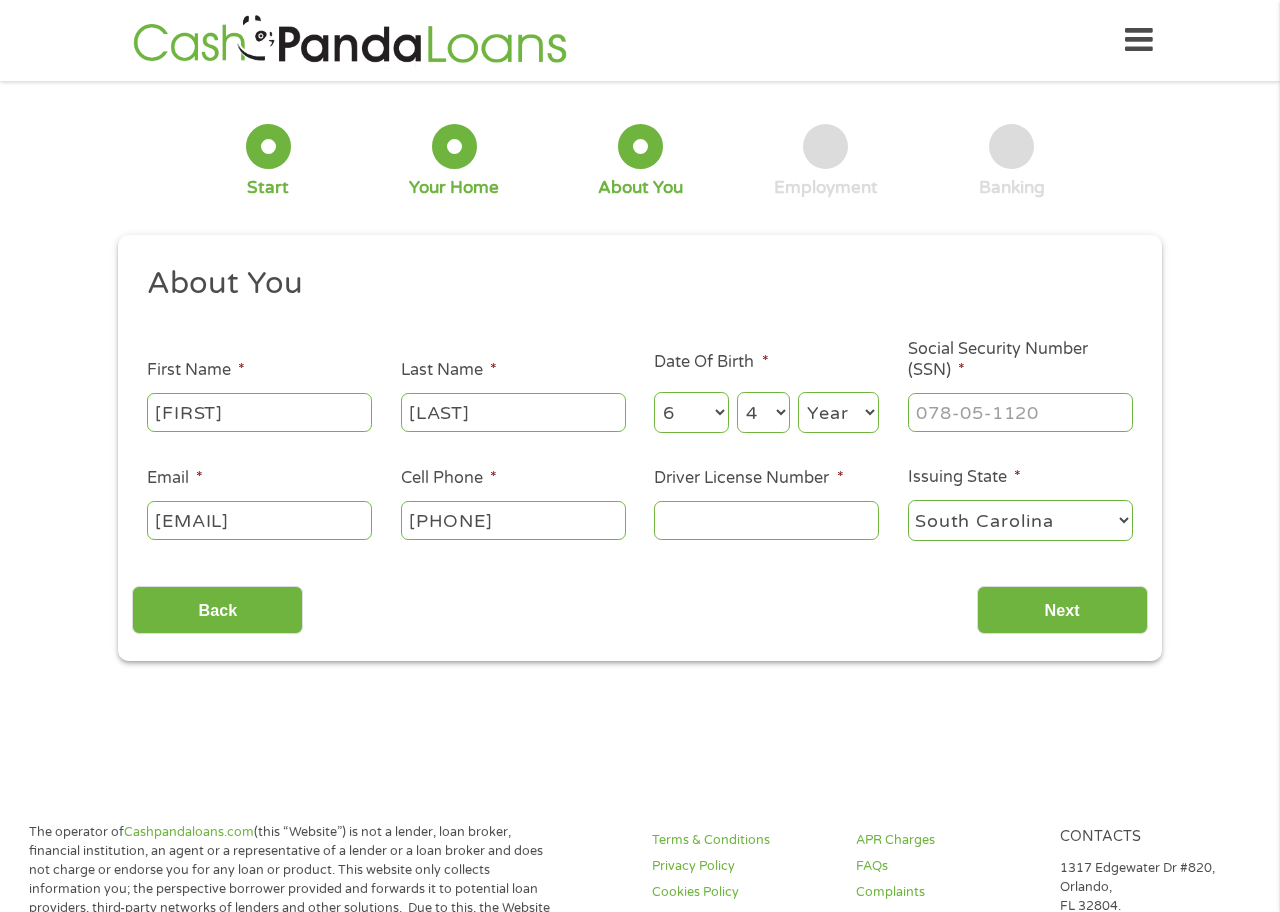 click on "Year 2007 2006 2005 2004 2003 2002 2001 2000 1999 1998 1997 1996 1995 1994 1993 1992 1991 1990 1989 1988 1987 1986 1985 1984 1983 1982 1981 1980 1979 1978 1977 1976 1975 1974 1973 1972 1971 1970 1969 1968 1967 1966 1965 1964 1963 1962 1961 1960 1959 1958 1957 1956 1955 1954 1953 1952 1951 1950 1949 1948 1947 1946 1945 1944 1943 1942 1941 1940 1939 1938 1937 1936 1935 1934 1933 1932 1931 1930 1929 1928 1927 1926 1925 1924 1923 1922 1921 1920" at bounding box center [838, 412] 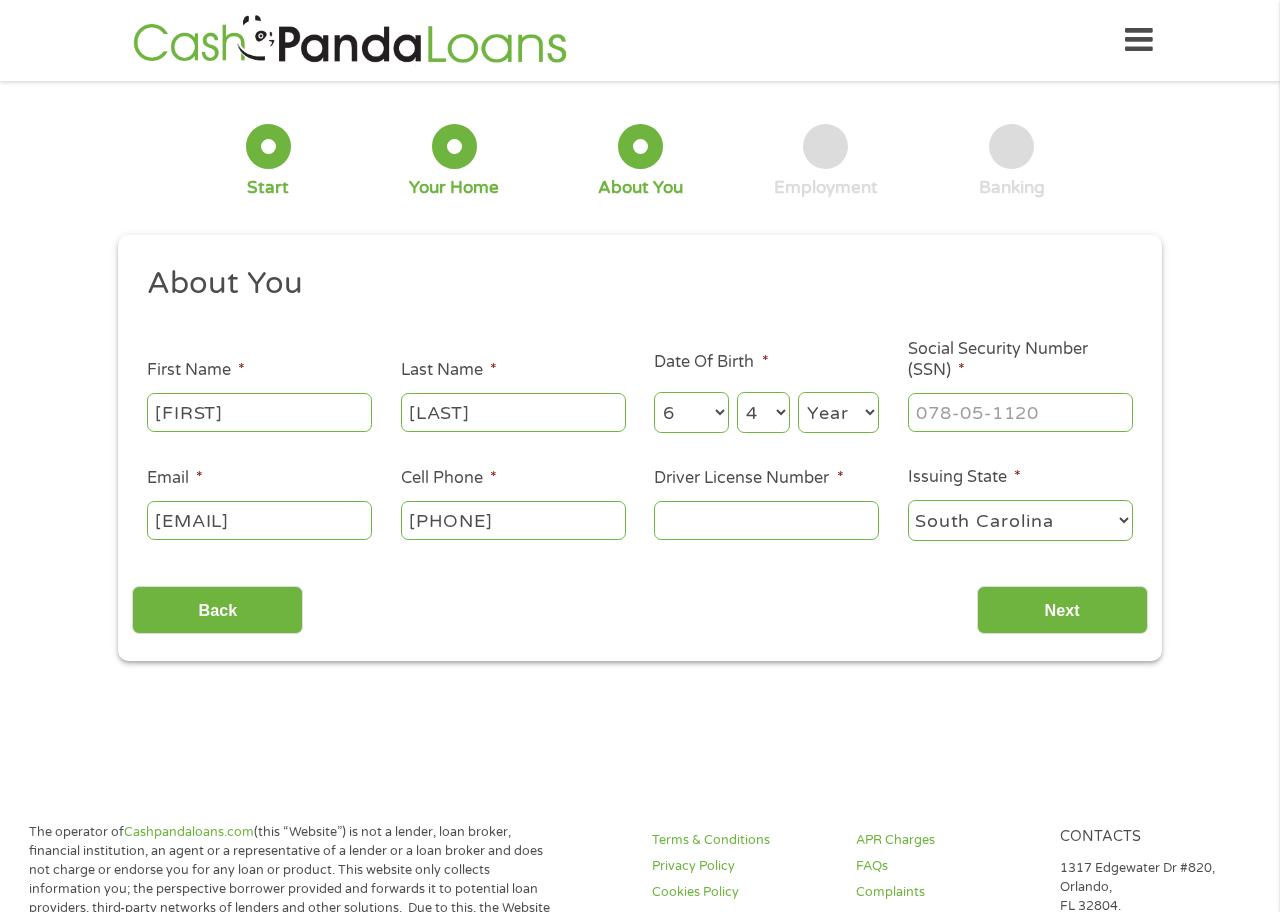 select on "1990" 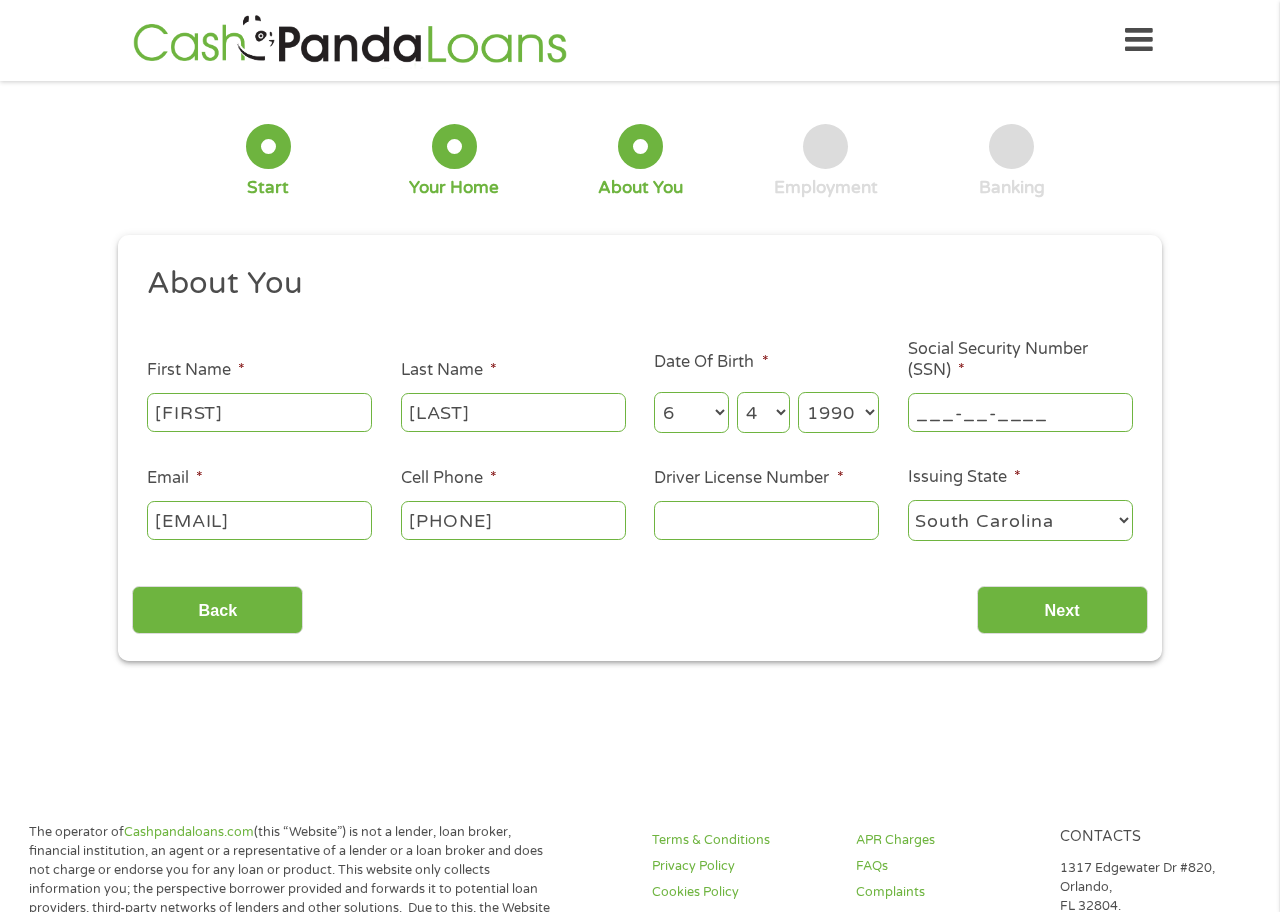 click on "___-__-____" at bounding box center (1020, 412) 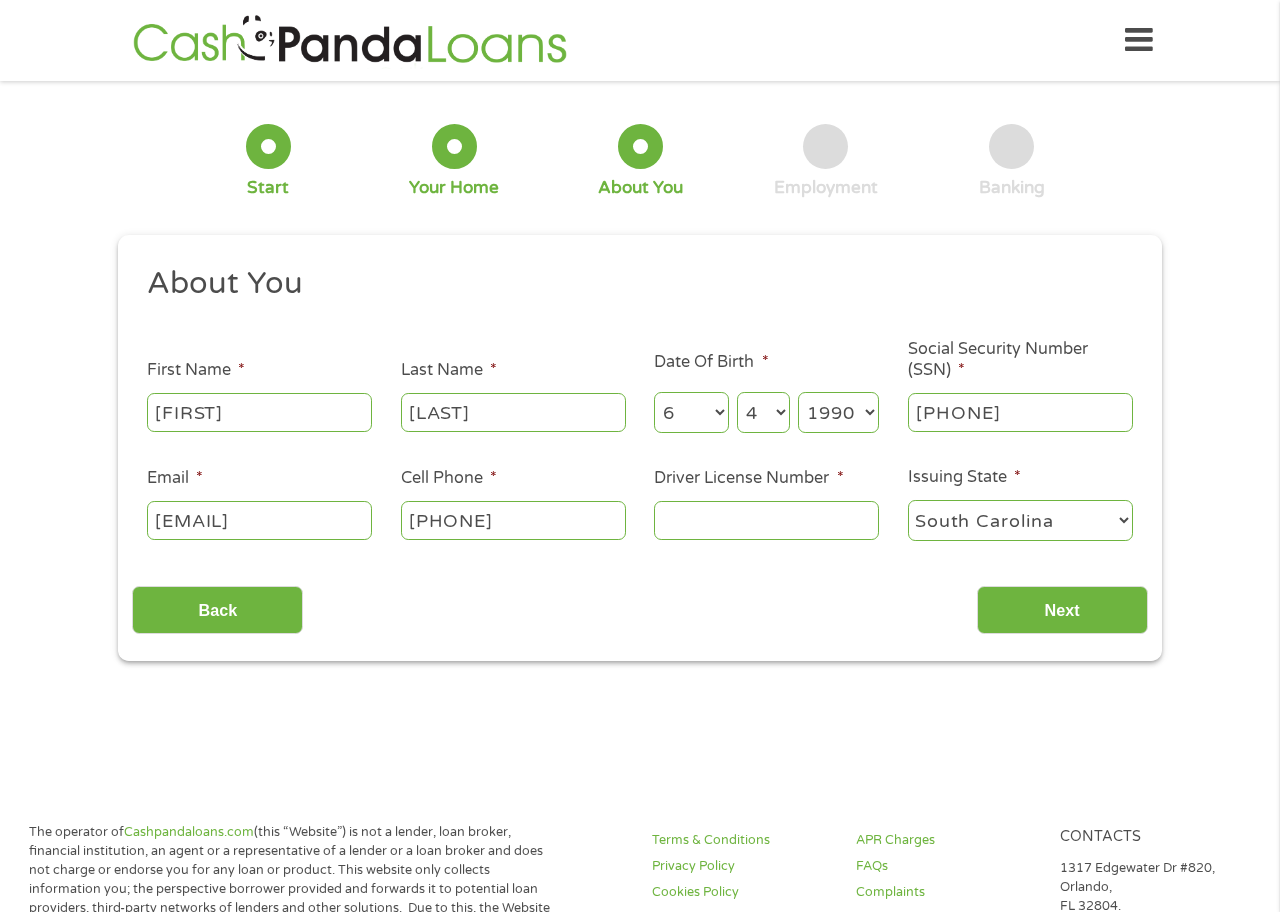 type on "[PHONE]" 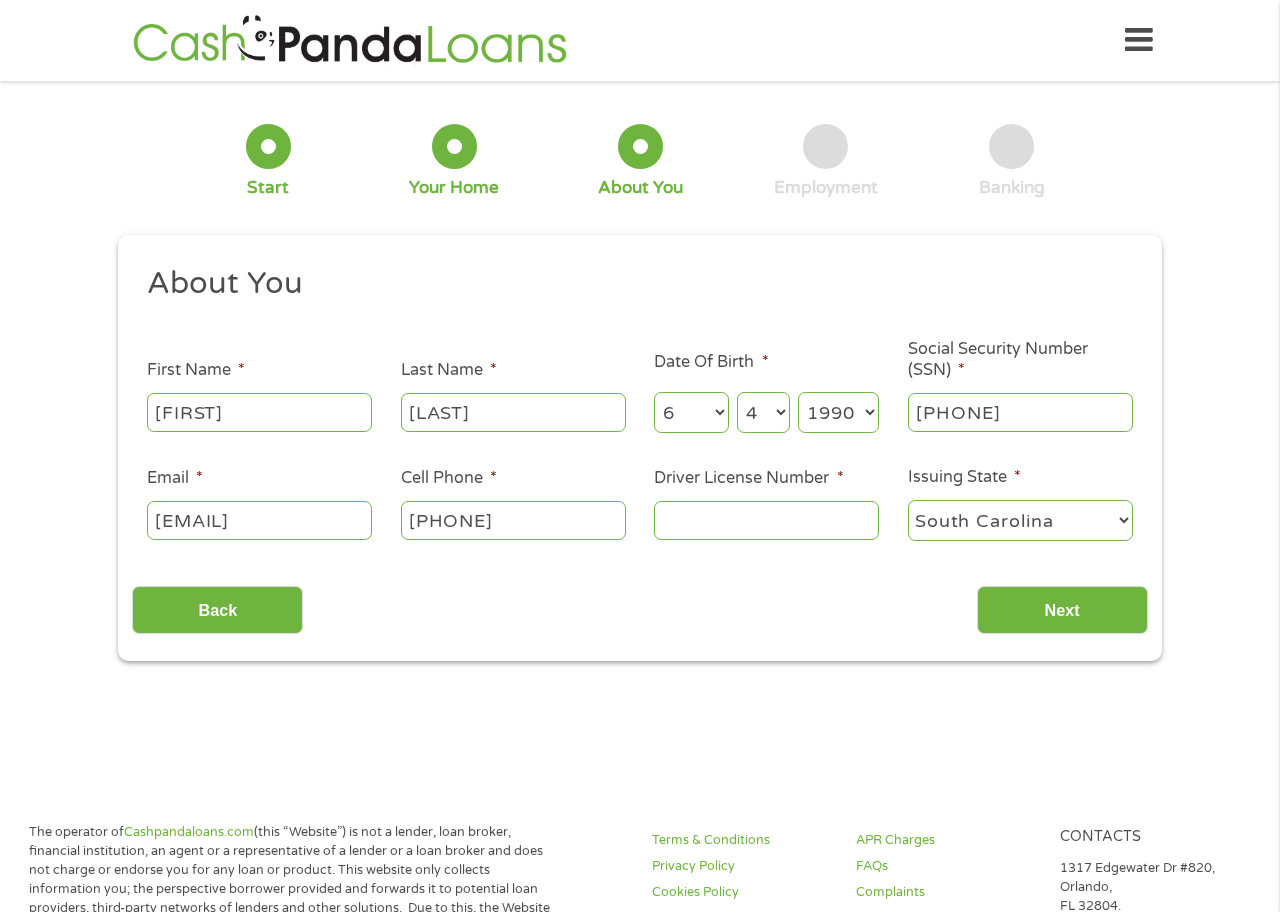 click on "Driver License Number *" at bounding box center [766, 520] 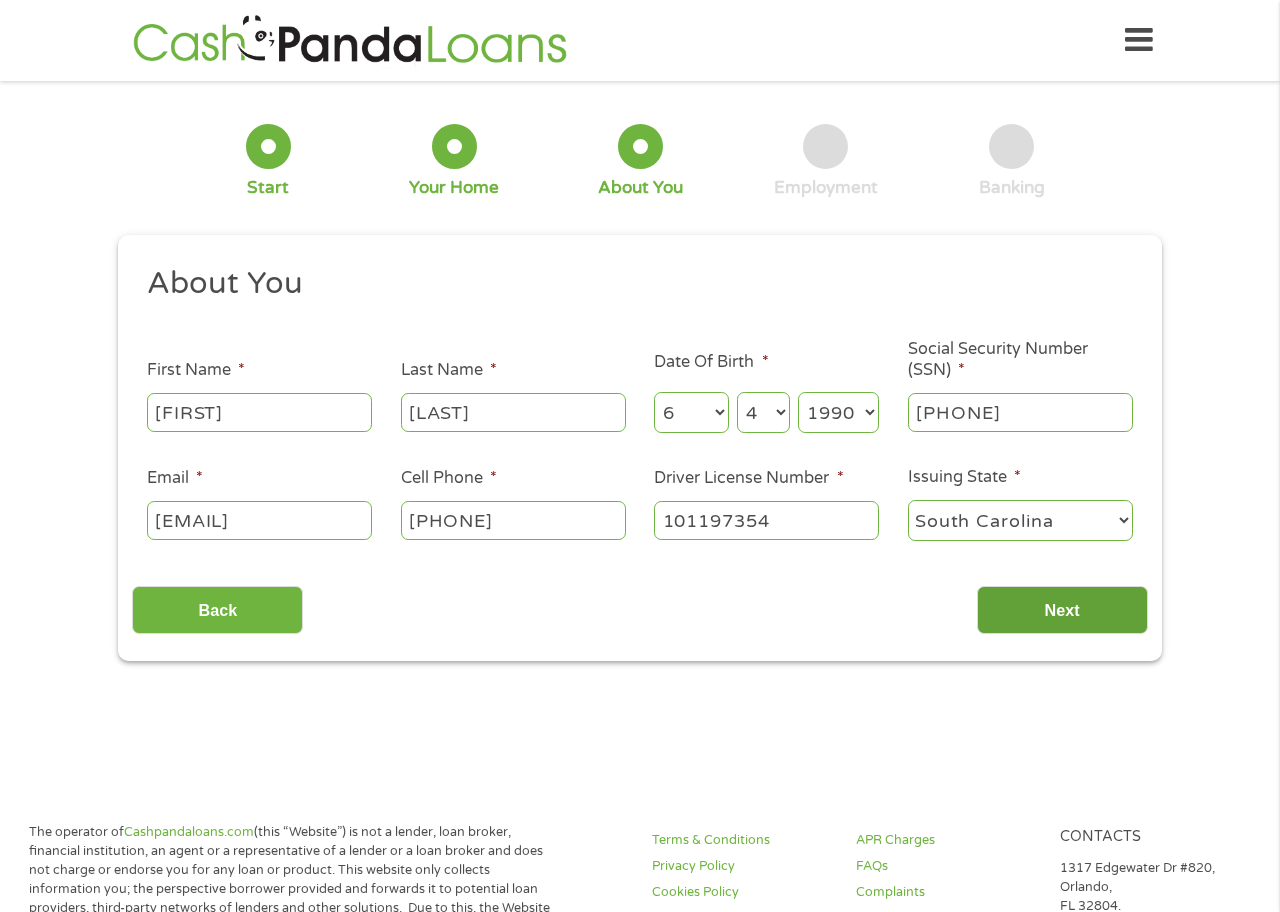 type on "101197354" 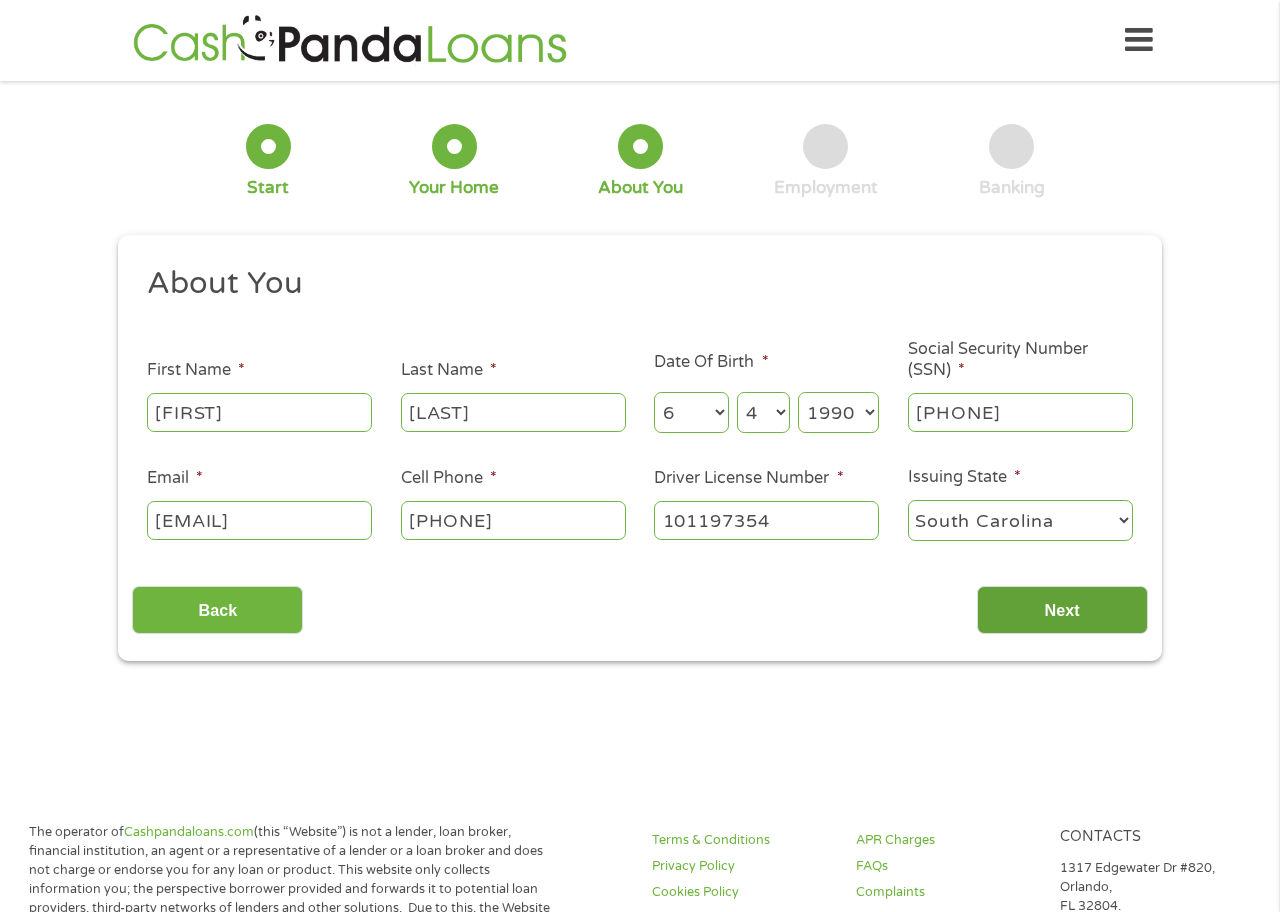 scroll, scrollTop: 8, scrollLeft: 8, axis: both 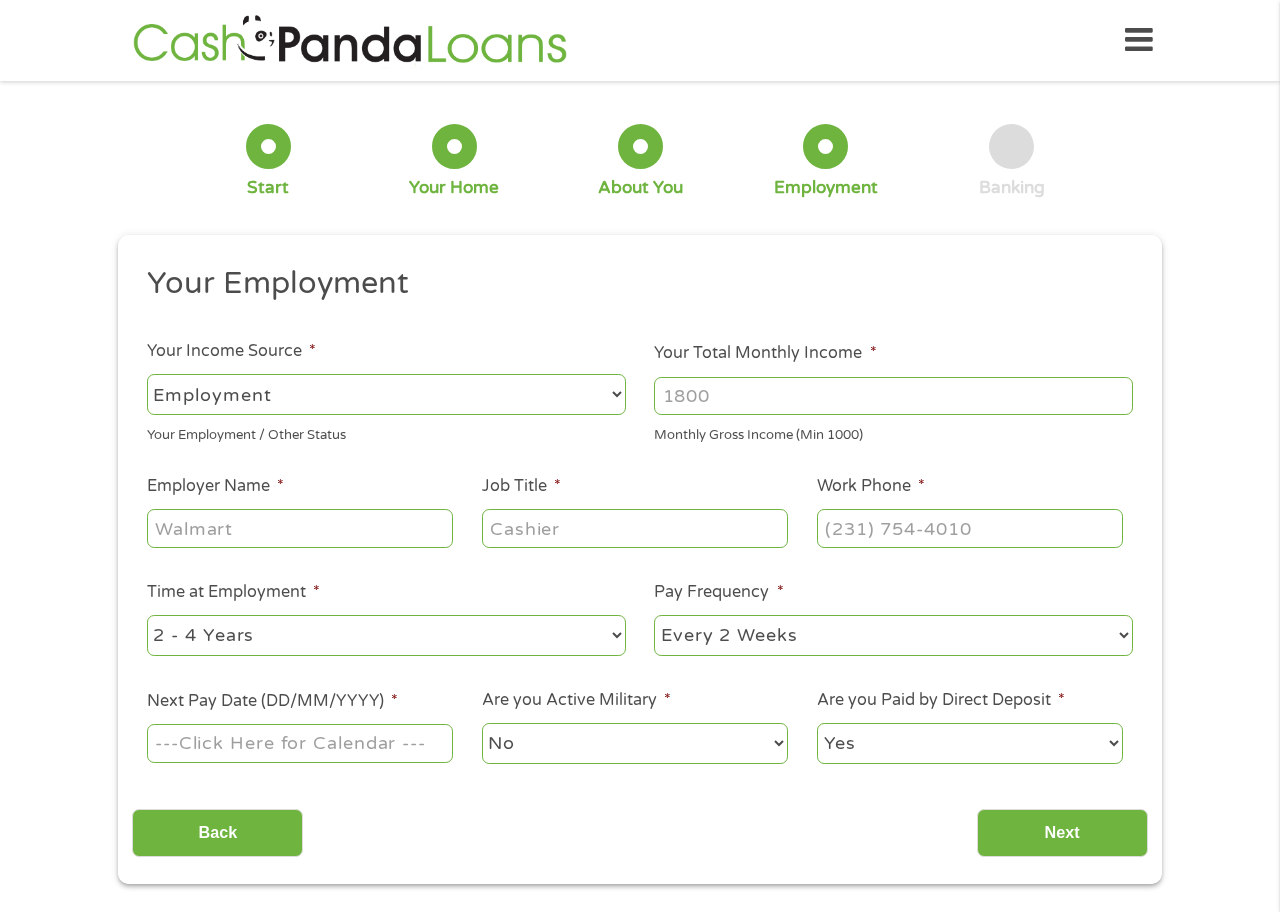 click on "Your Total Monthly Income *" at bounding box center [893, 396] 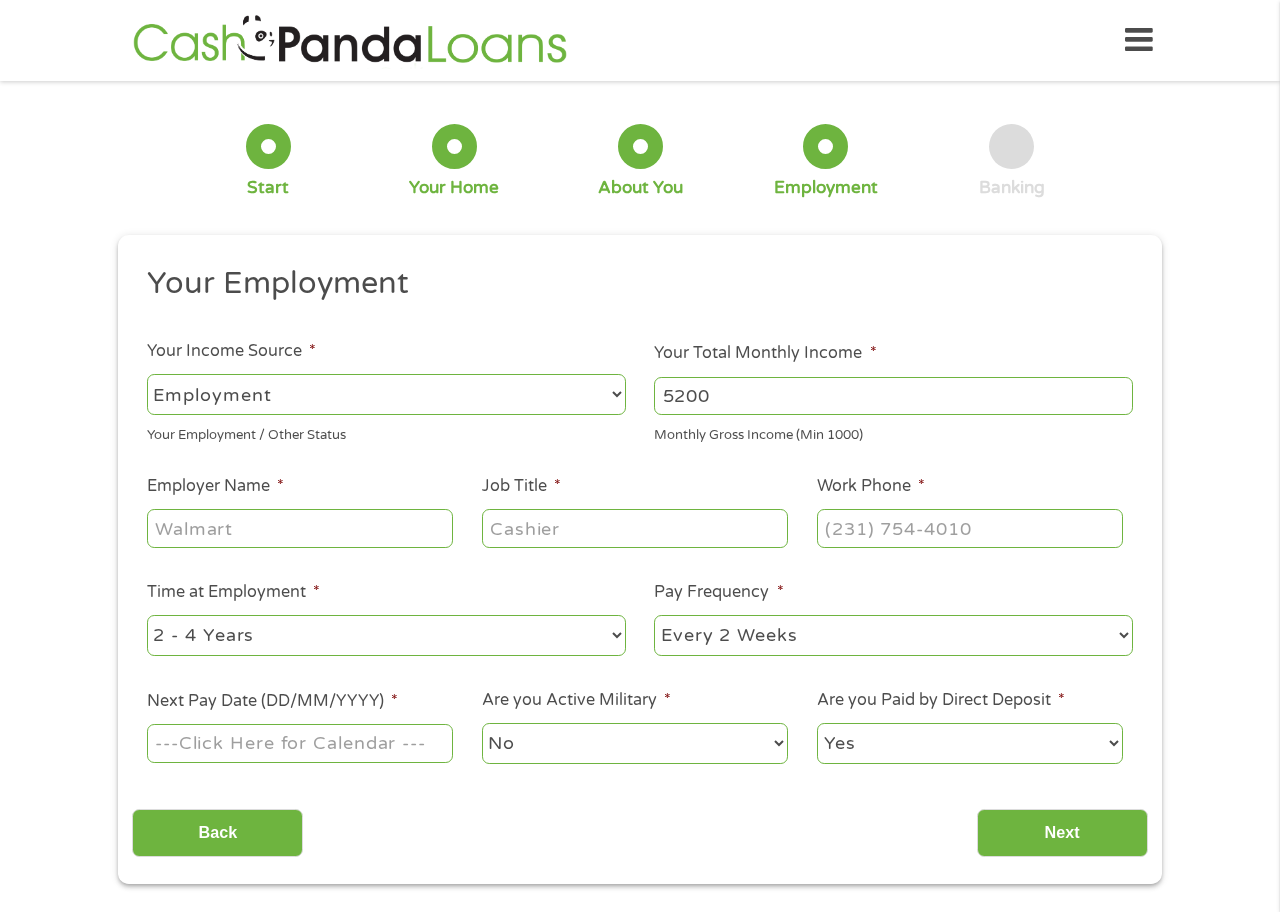 type on "5200" 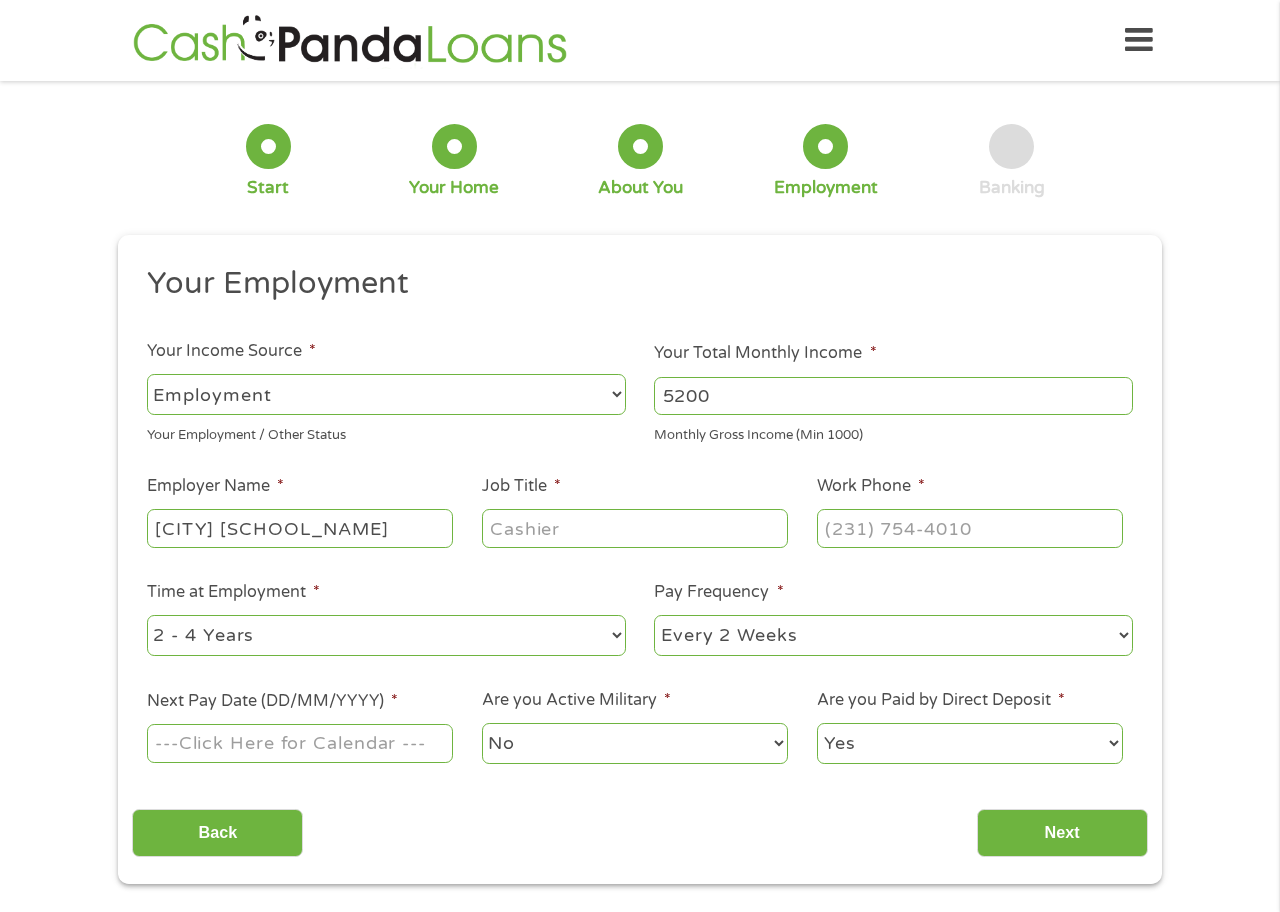 type on "[CITY] [SCHOOL_NAME]" 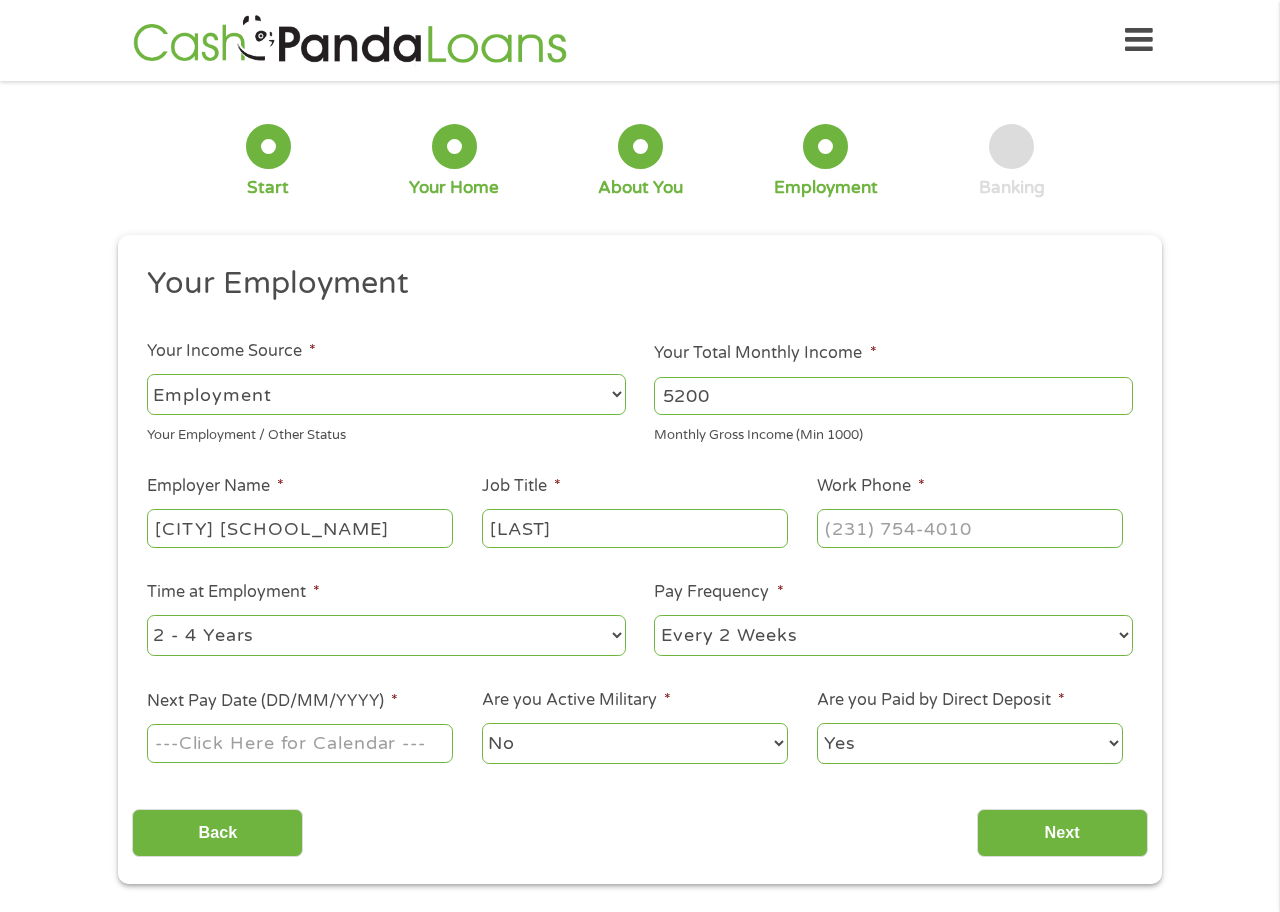type on "[LAST]" 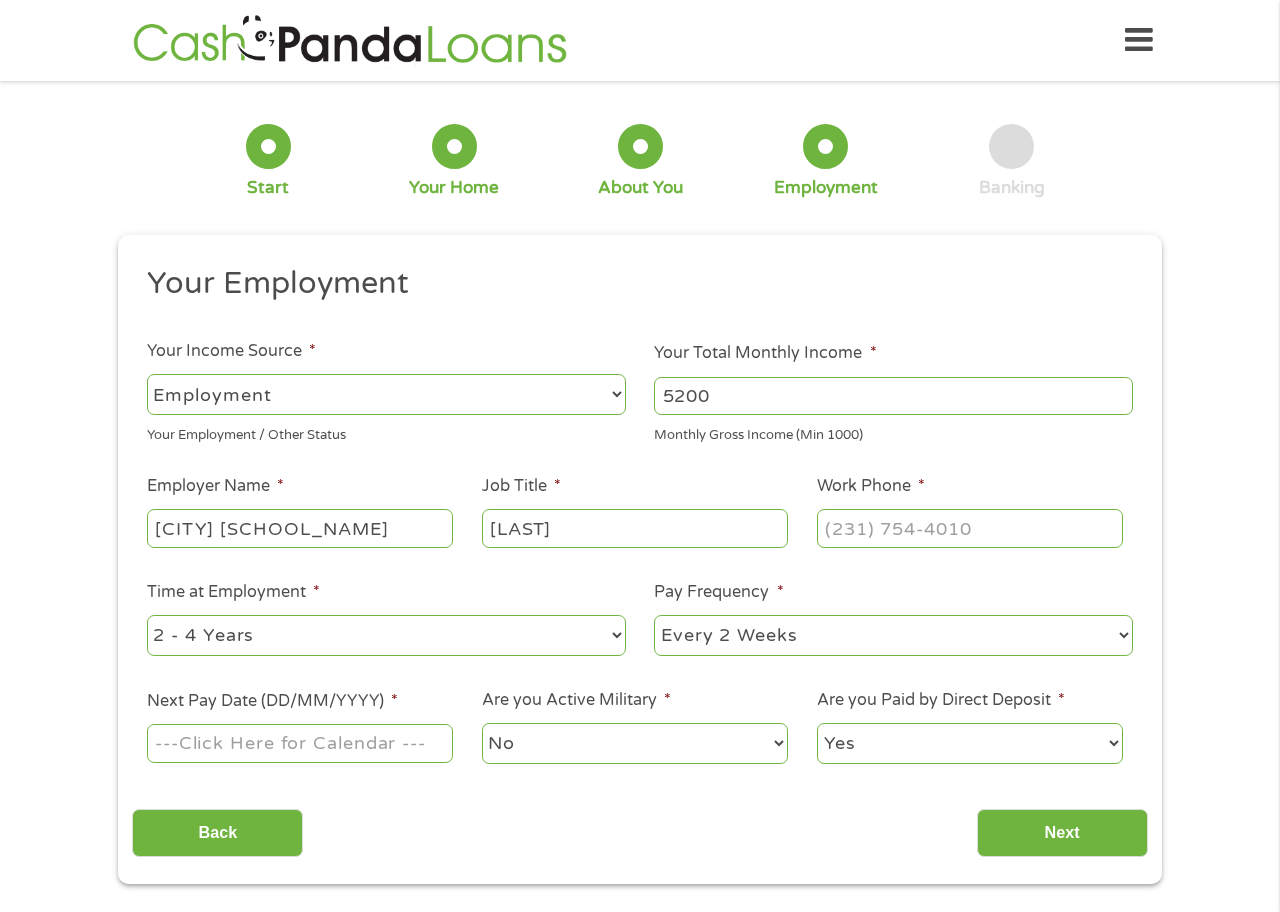 type on "(___) ___-____" 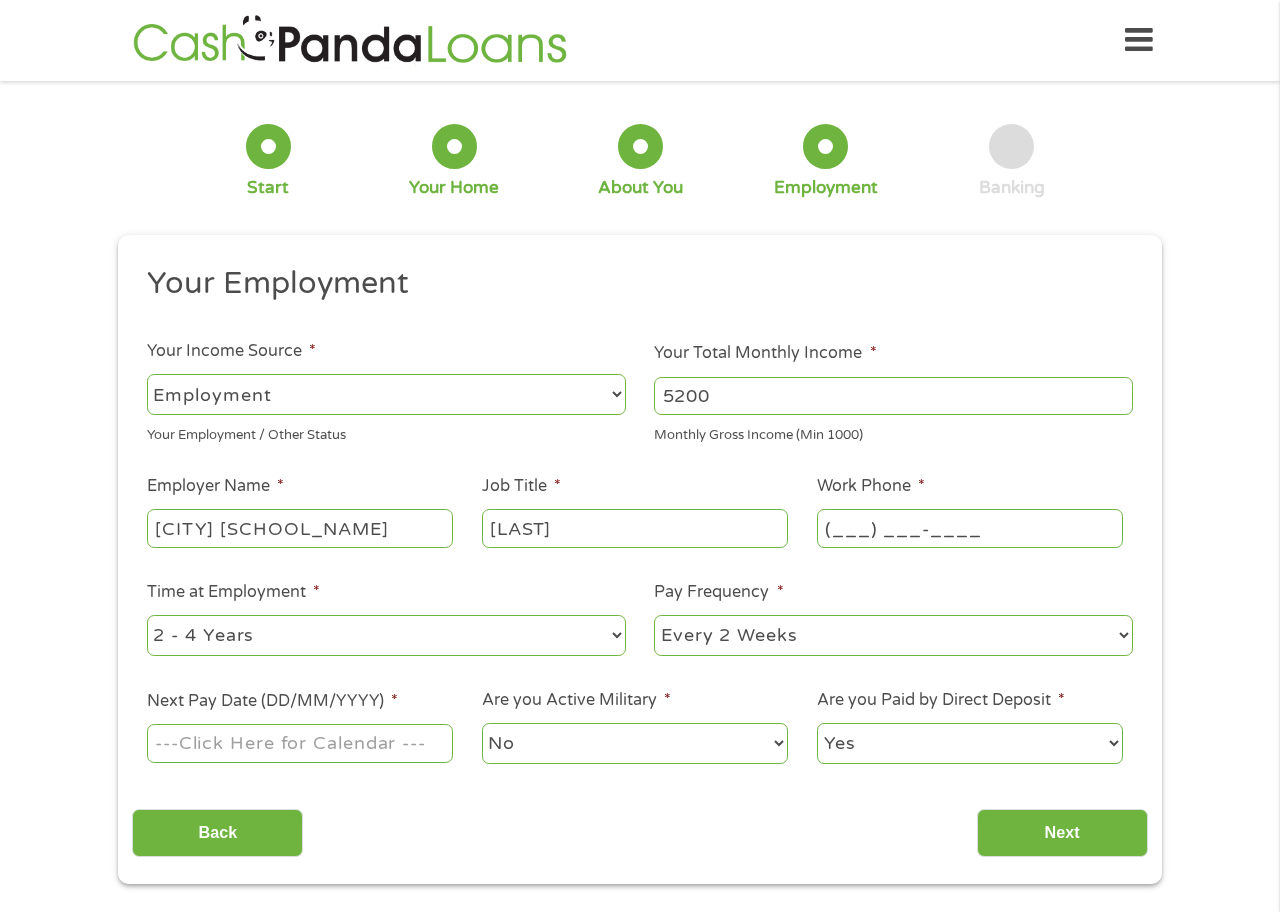 type 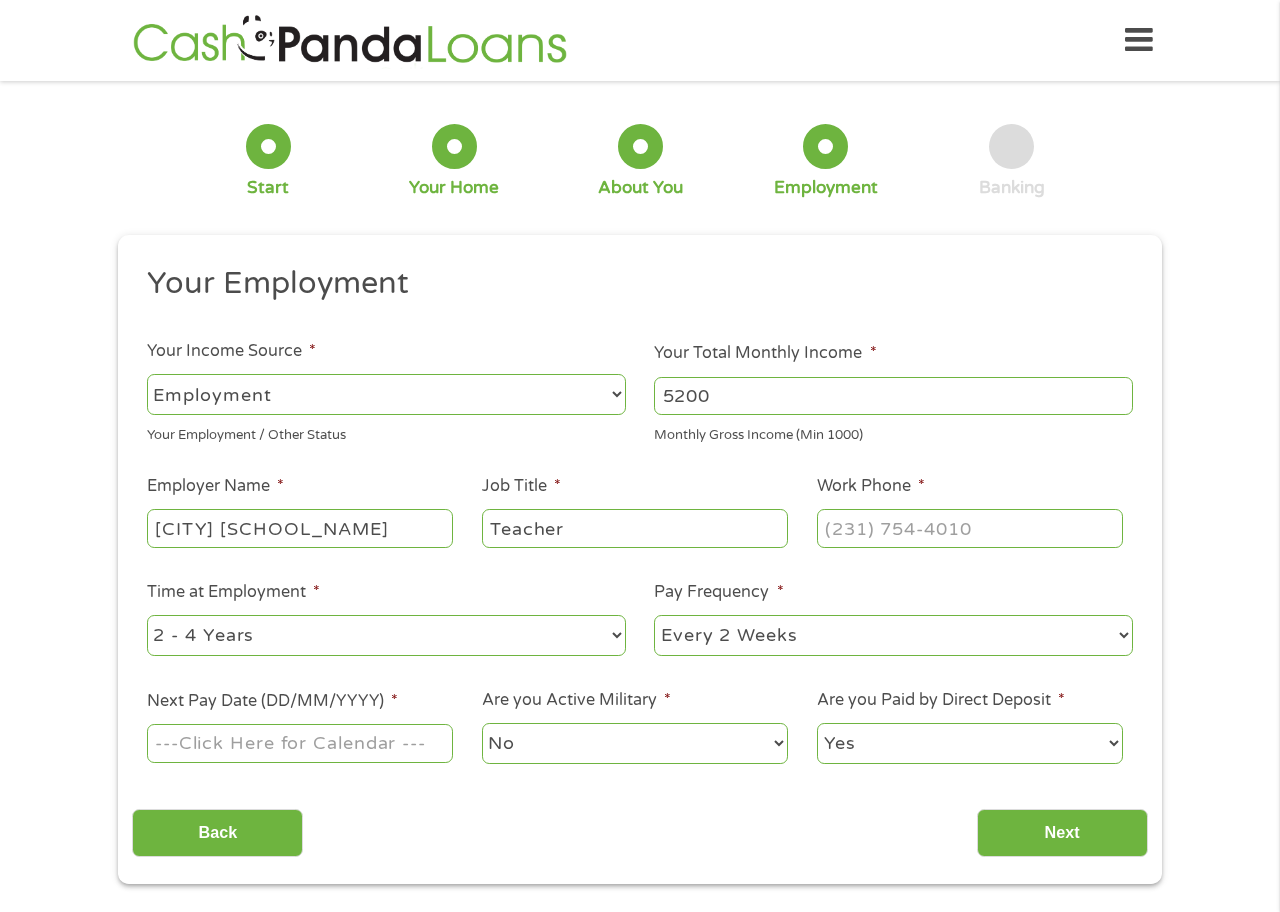 type on "Teacher" 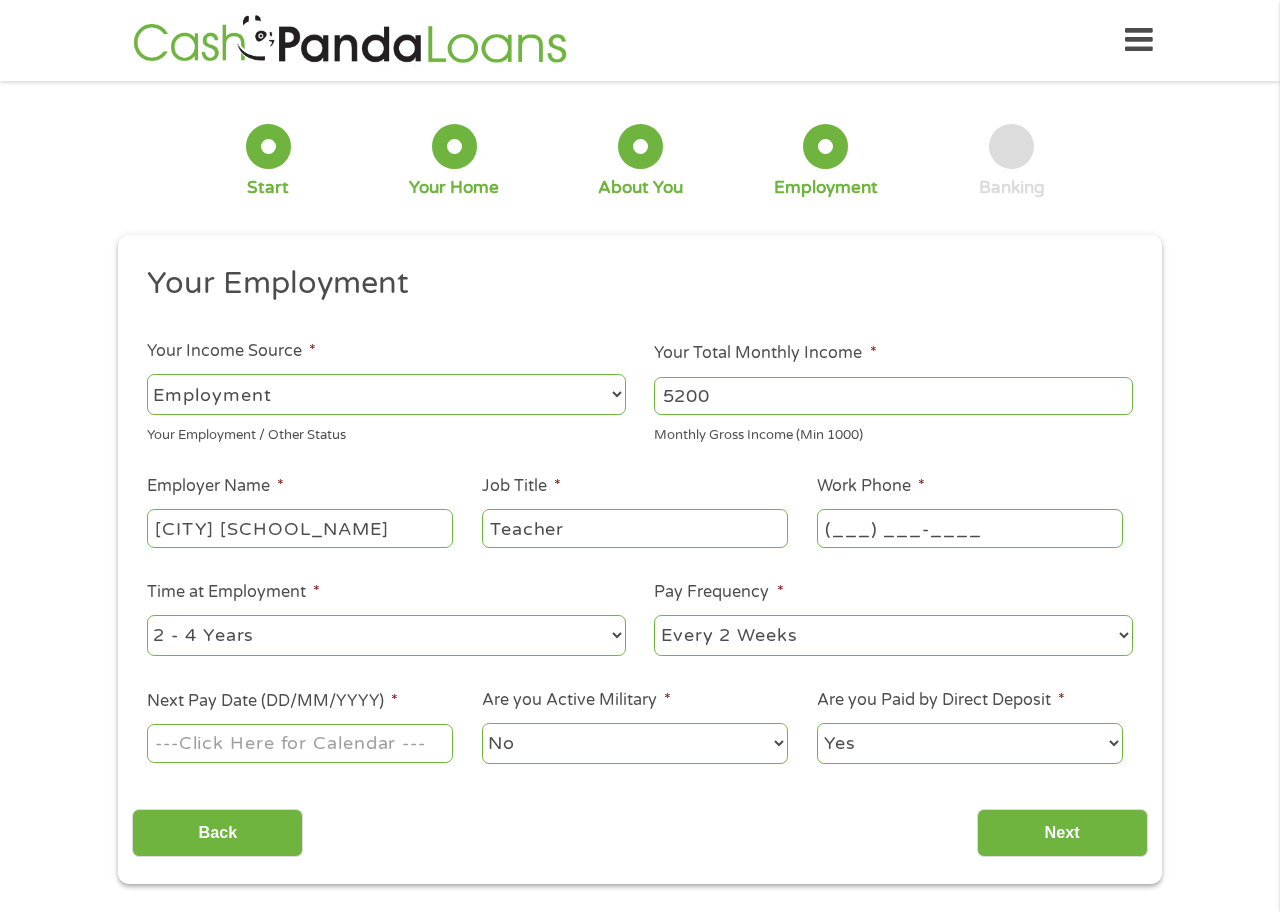 click on "(___) ___-____" at bounding box center (970, 528) 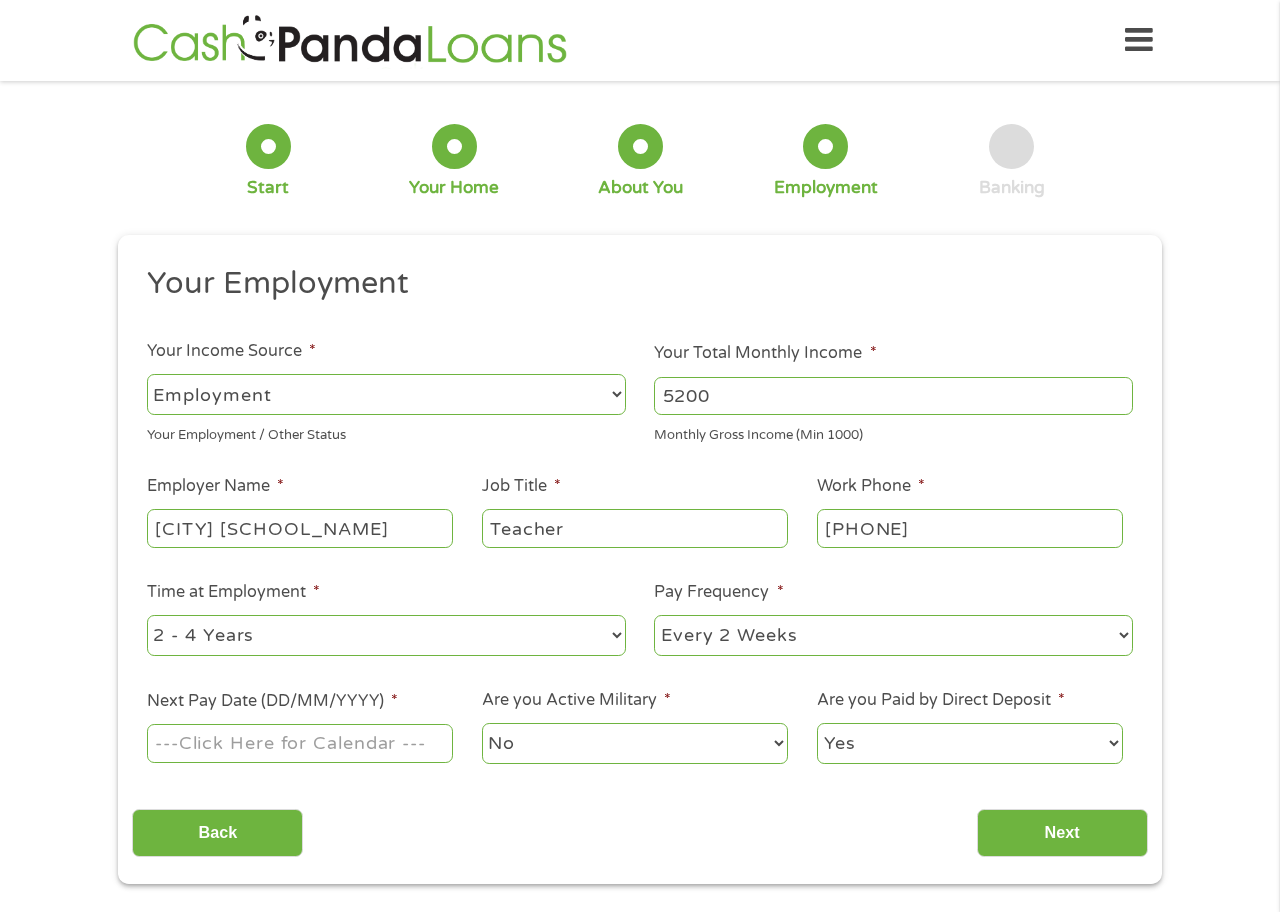 type on "[PHONE]" 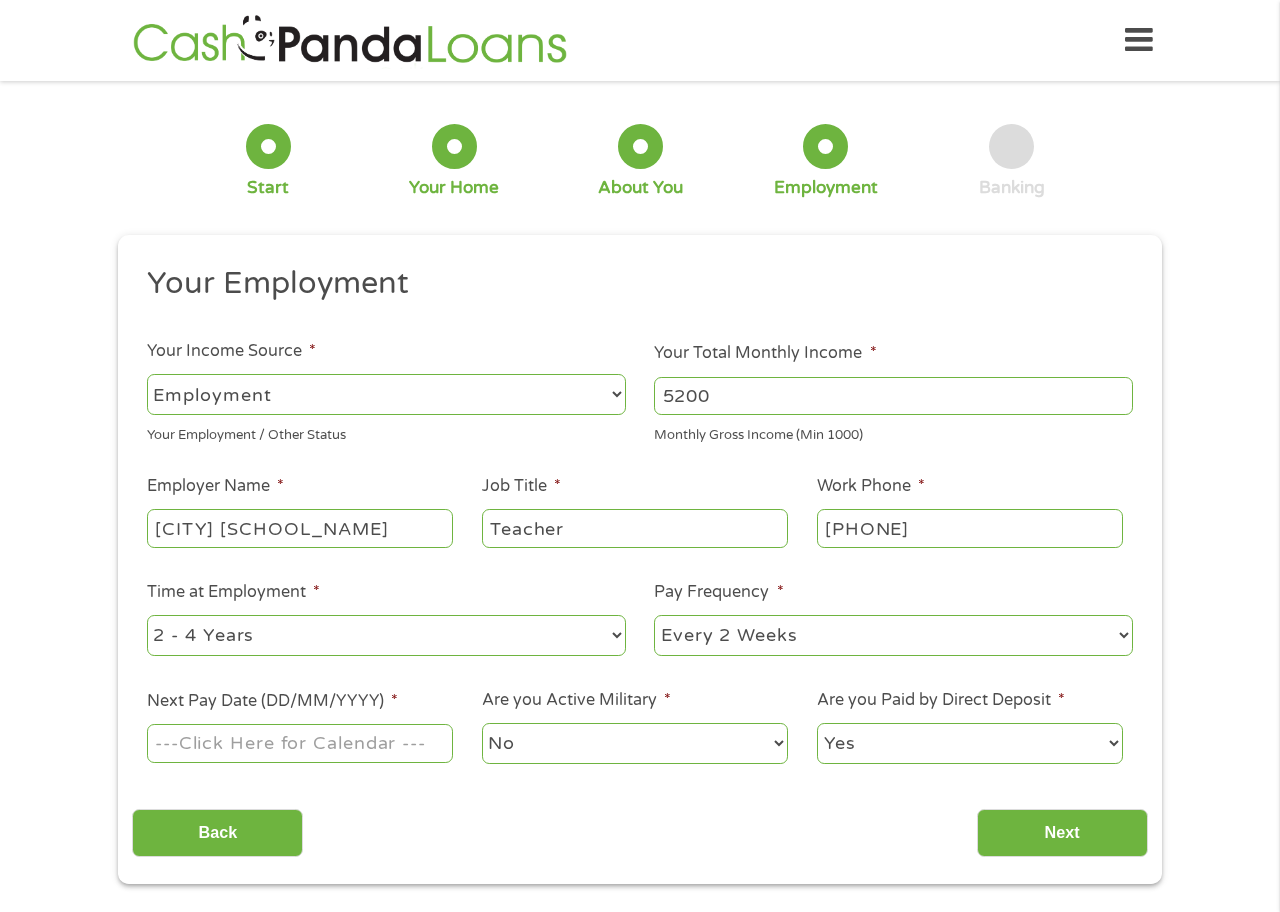 click on "Next Pay Date (DD/MM/YYYY) *" at bounding box center (300, 743) 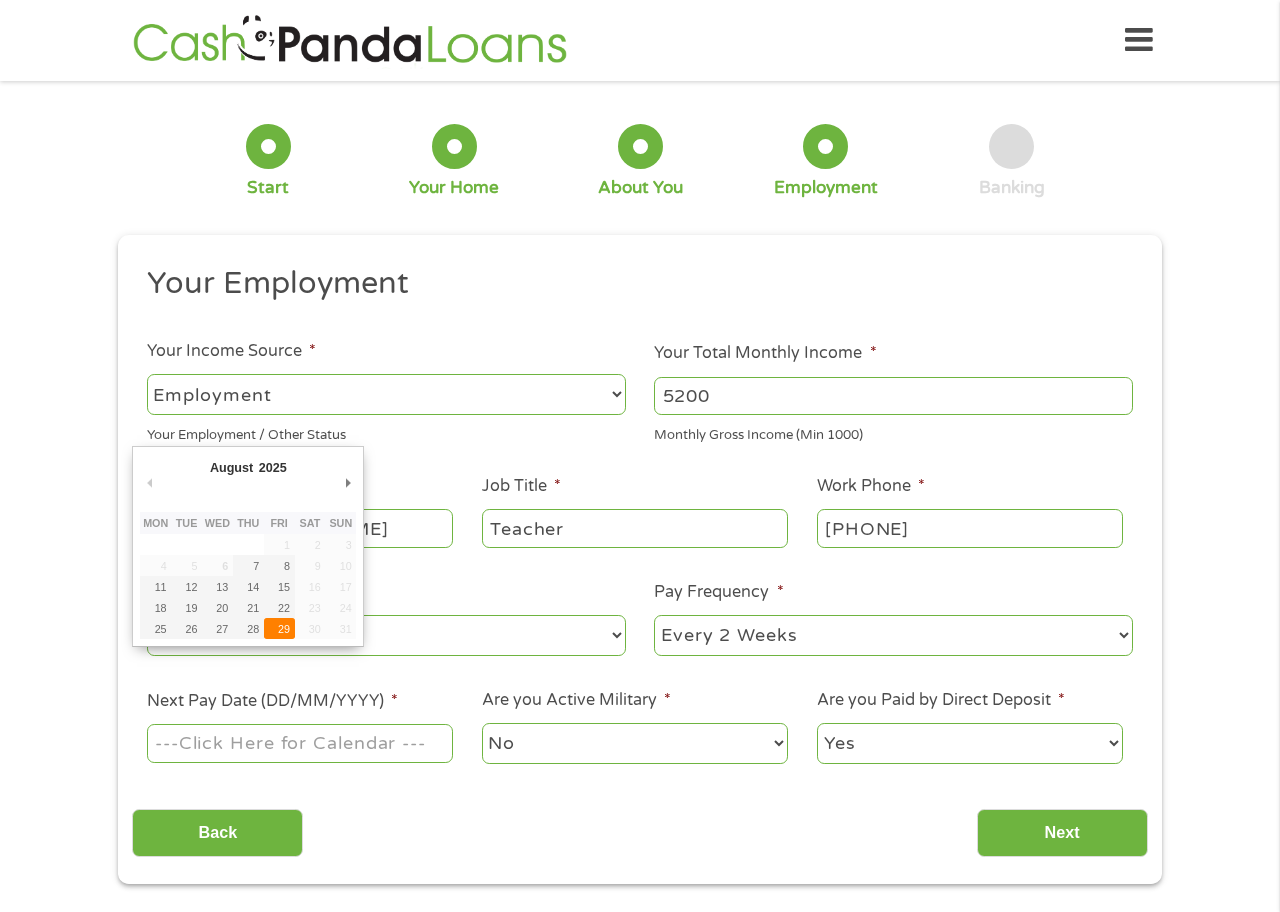 type on "29/08/2025" 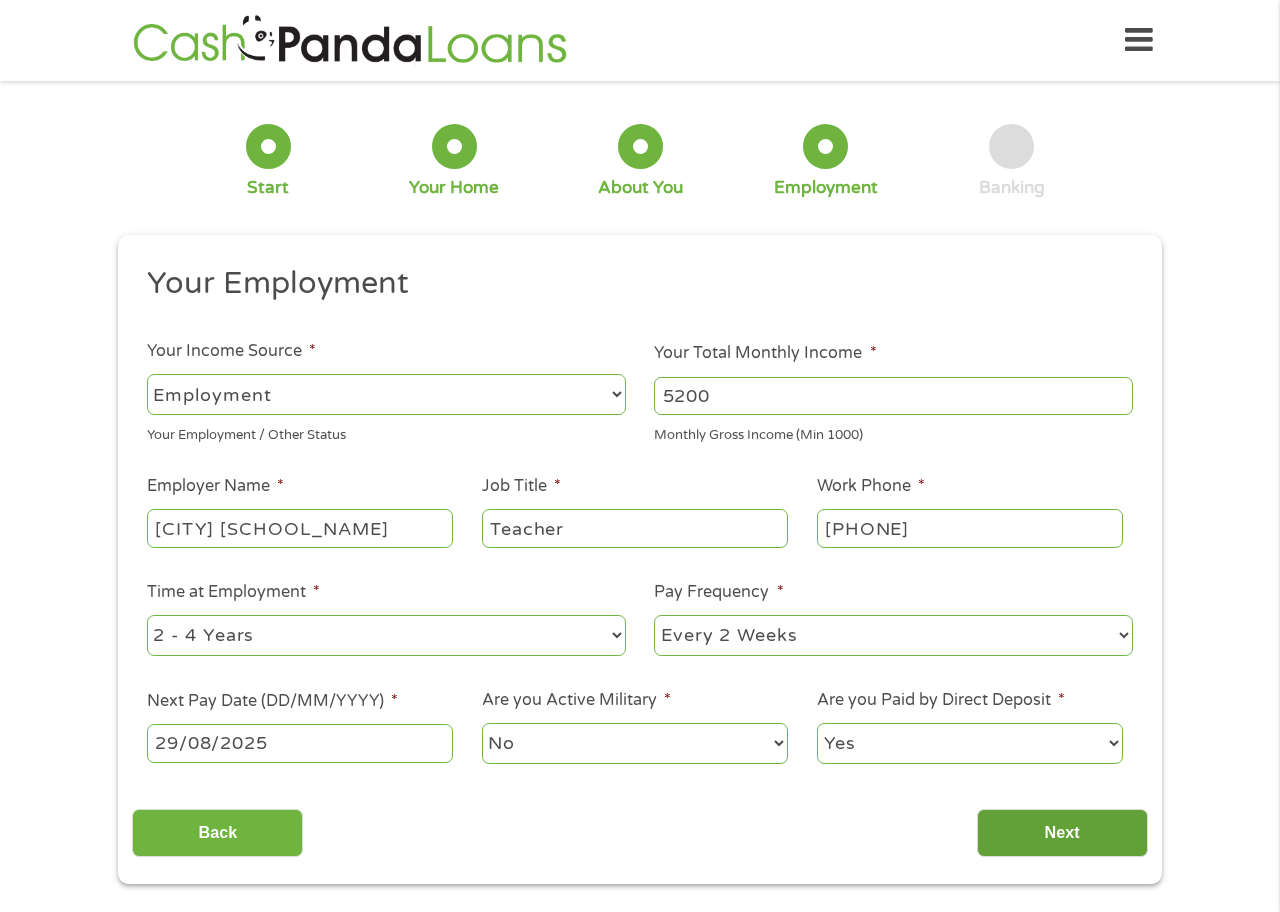 click on "Next" at bounding box center [1062, 833] 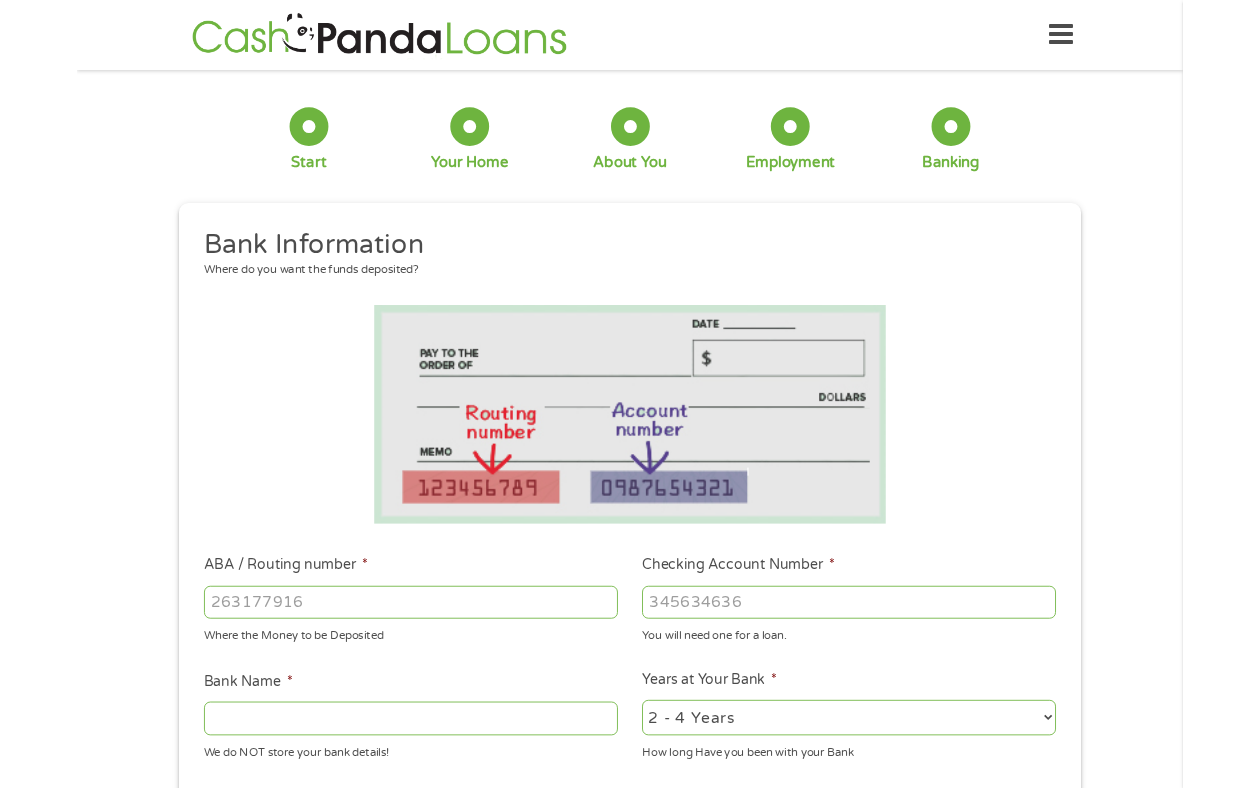 scroll, scrollTop: 8, scrollLeft: 8, axis: both 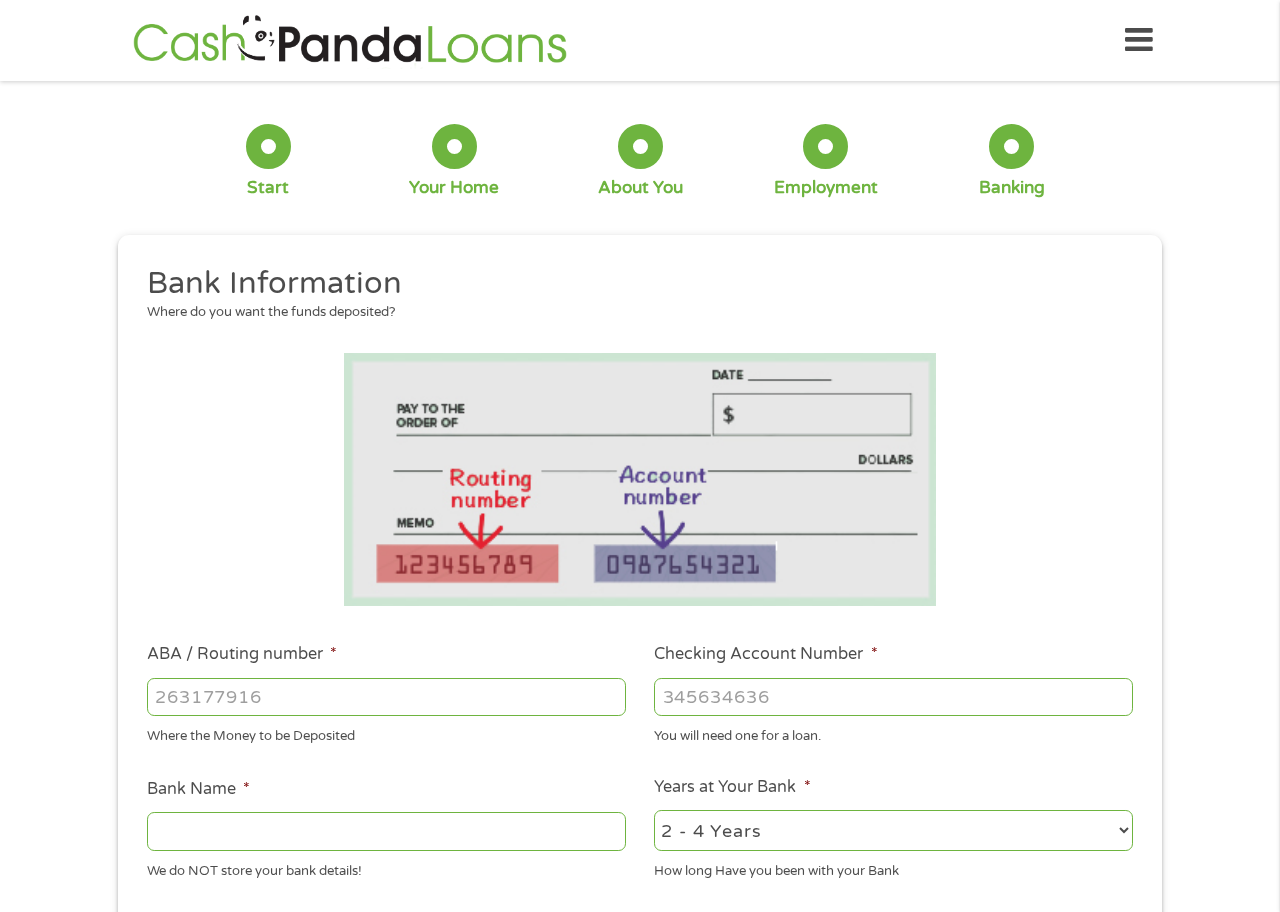 click on "ABA / Routing number *" at bounding box center (386, 697) 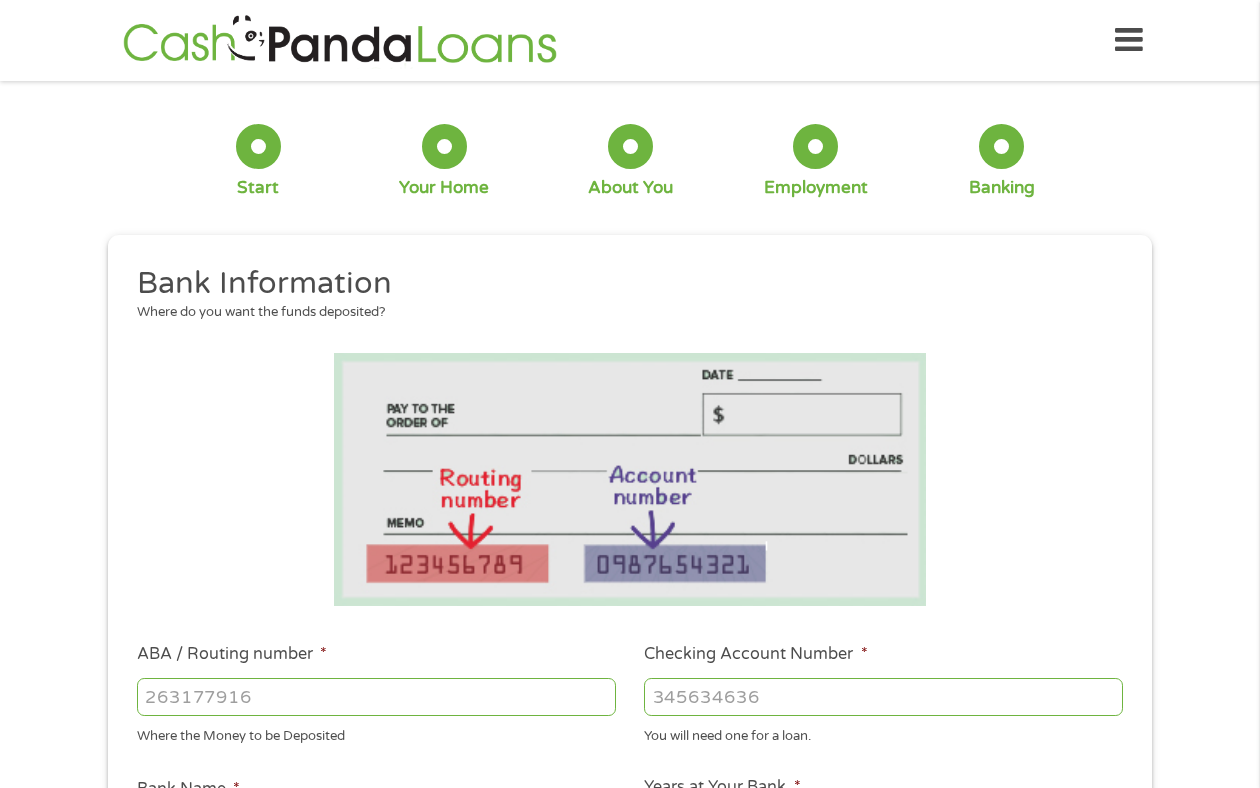 click on "ABA / Routing number *" at bounding box center [376, 697] 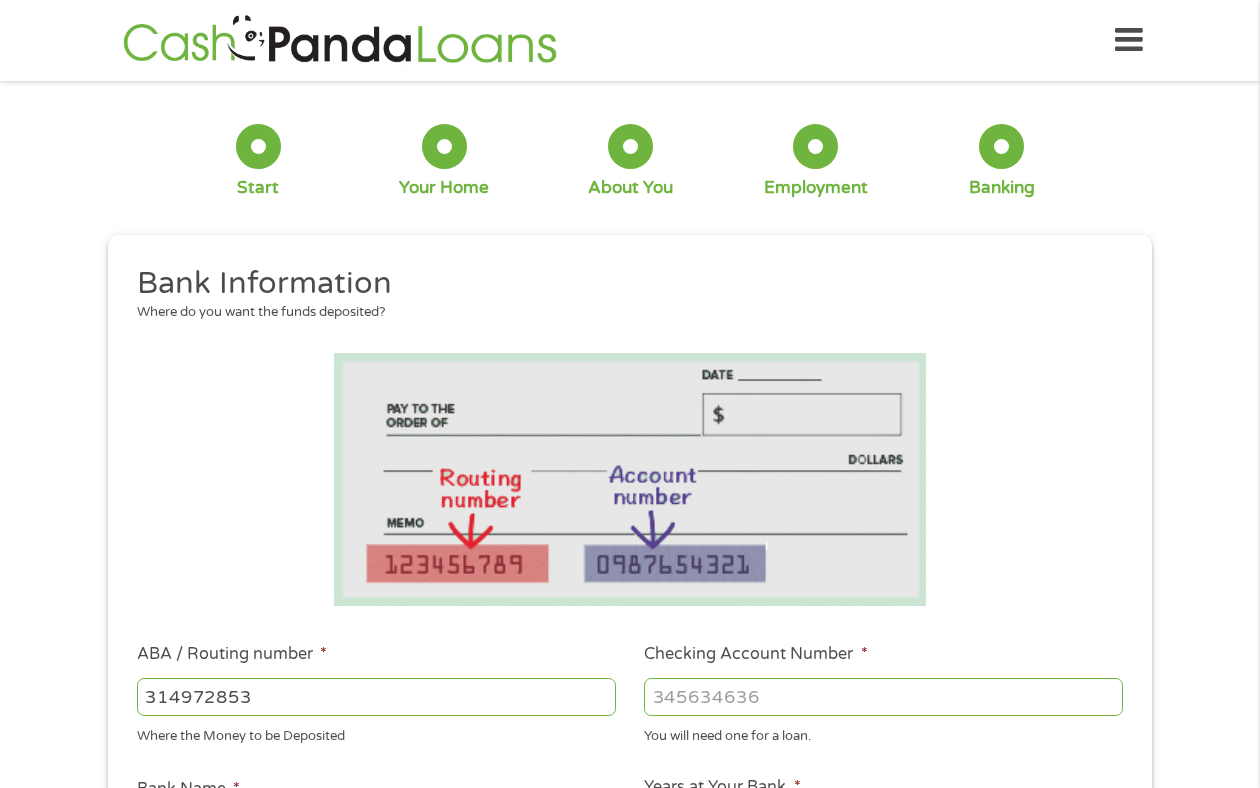 type on "314972853" 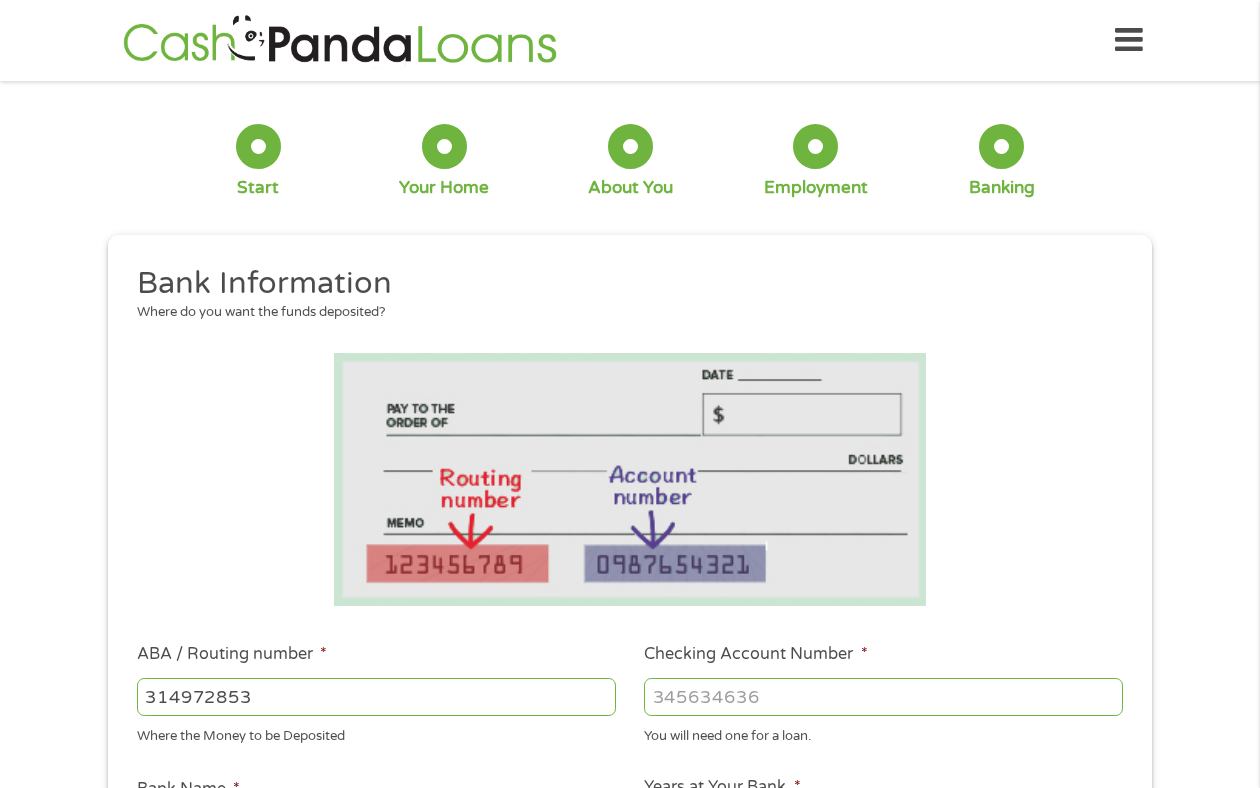type on "WOODFOREST NATIONAL BANK" 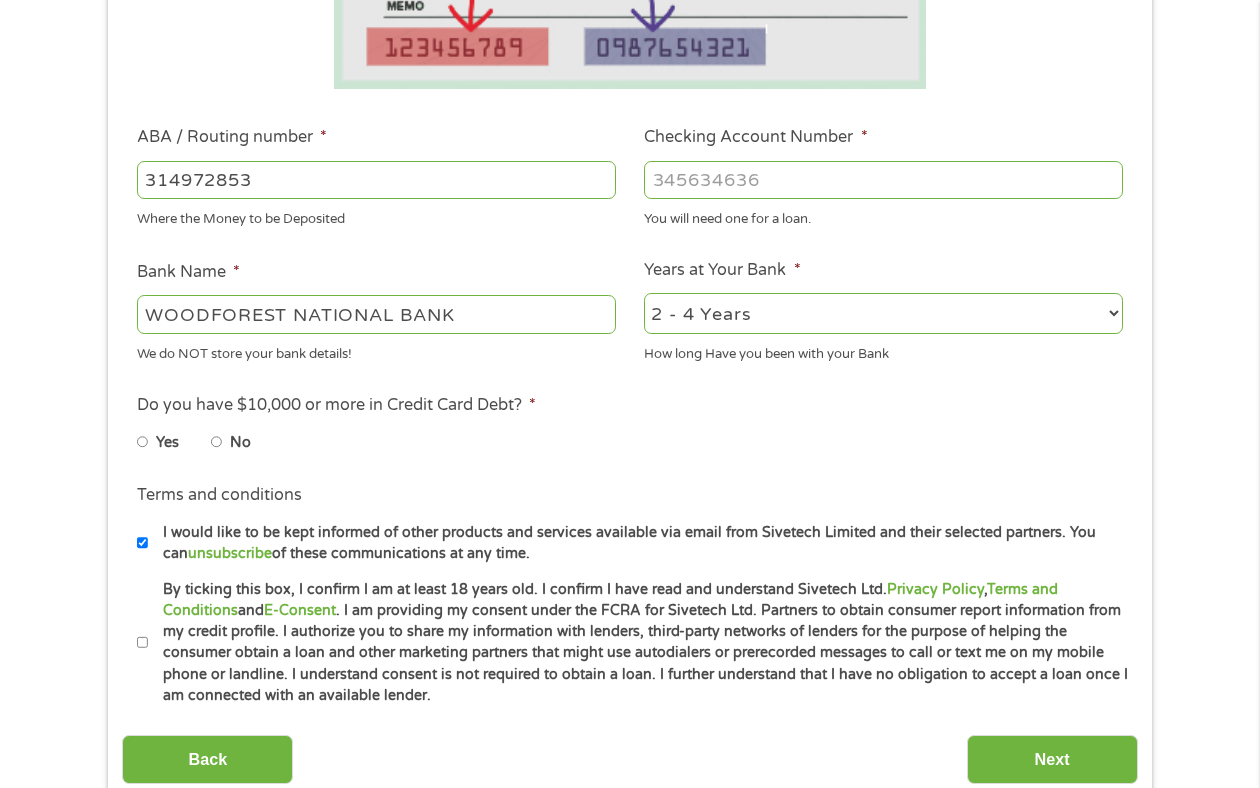 scroll, scrollTop: 523, scrollLeft: 0, axis: vertical 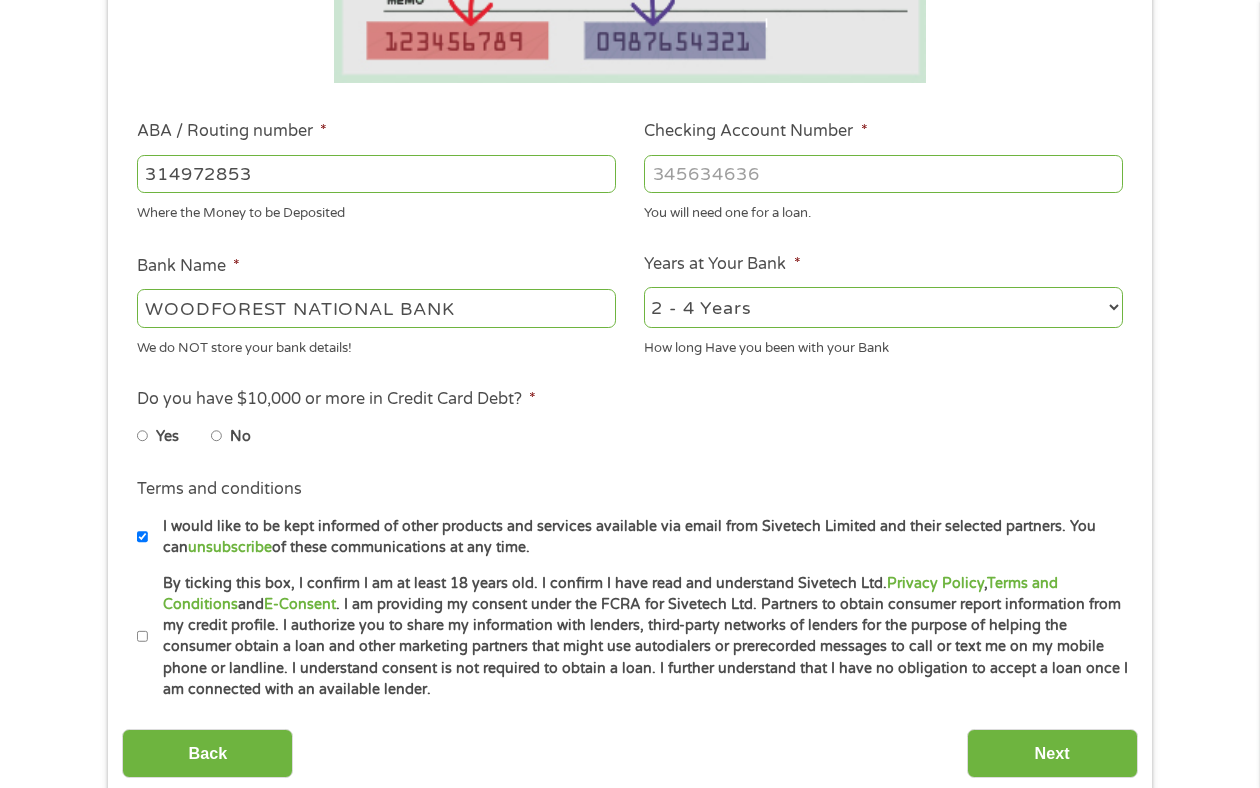 type on "[PHONE]" 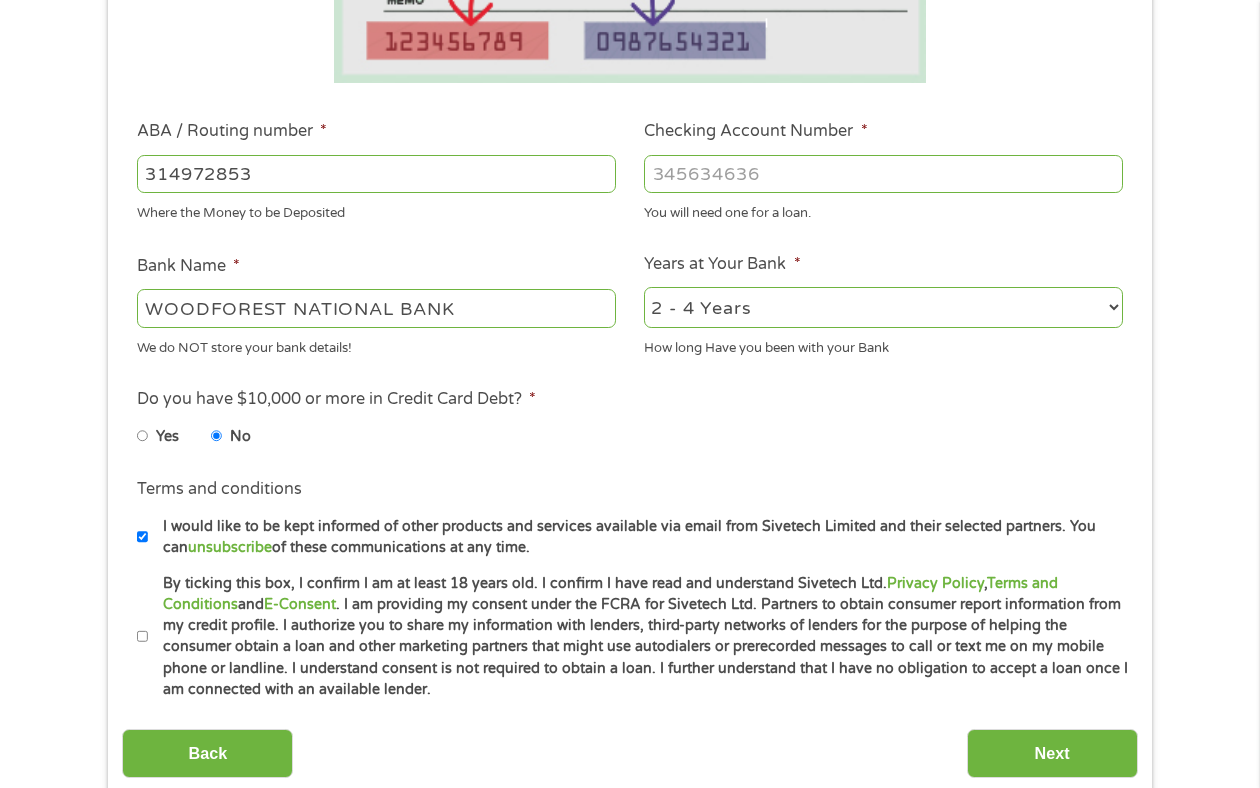 click on "By ticking this box, I confirm I am at least 18 years old. I confirm I have read and understand Sivetech Ltd.  Privacy Policy ,  Terms and Conditions  and  E-Consent . I am providing my consent under the FCRA for Sivetech Ltd. Partners to obtain consumer report information from my credit profile. I authorize you to share my information with lenders, third-party networks of lenders for the purpose of helping the consumer obtain a loan and other marketing partners that might use autodialers or prerecorded messages to call or text me on my mobile phone or landline. I understand consent is not required to obtain a loan. I further understand that I have no obligation to accept a loan once I am connected with an available lender." at bounding box center [143, 637] 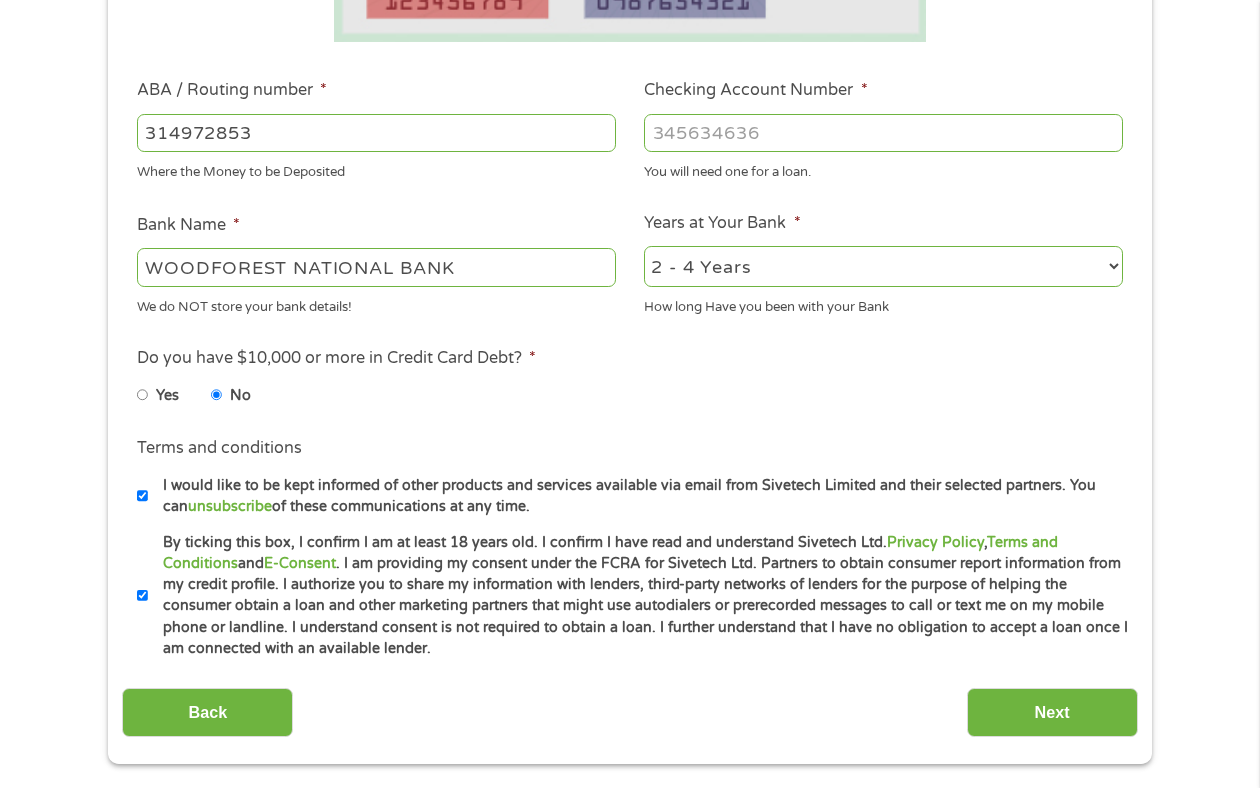 scroll, scrollTop: 571, scrollLeft: 0, axis: vertical 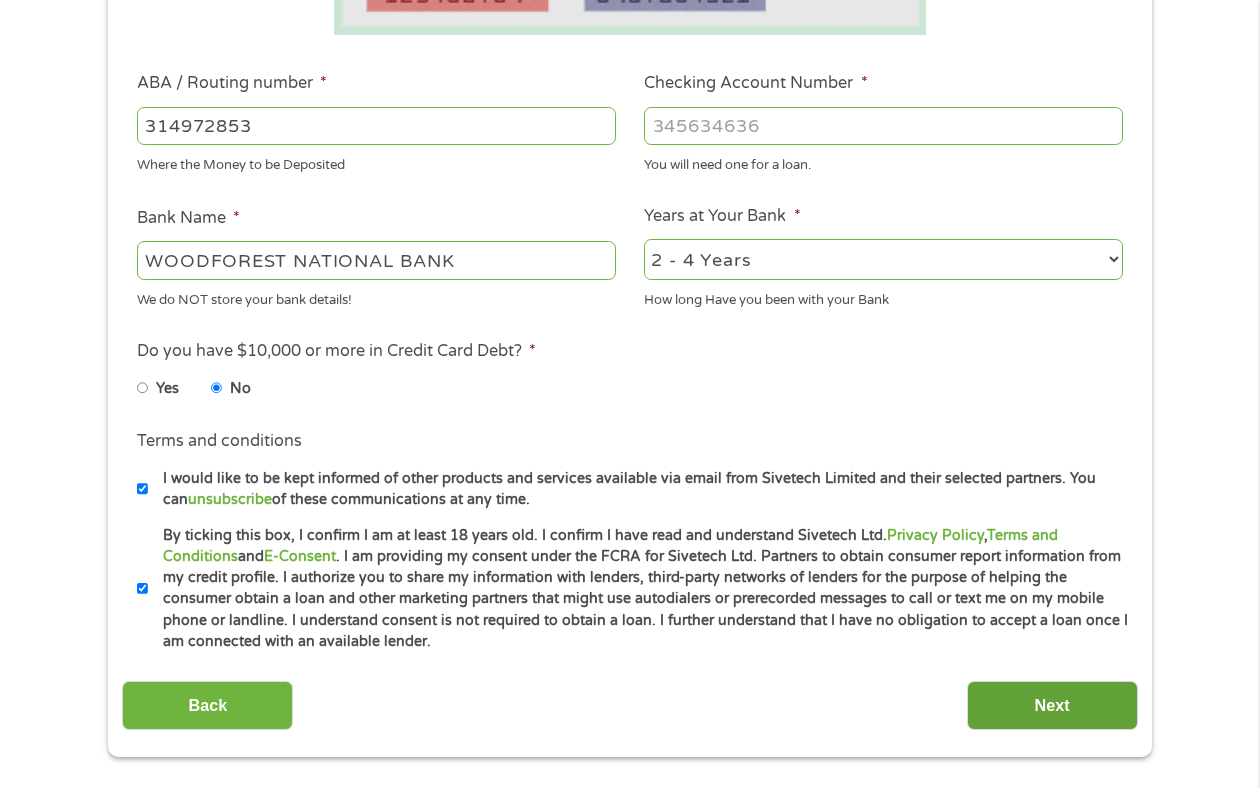 click on "Next" at bounding box center (1052, 705) 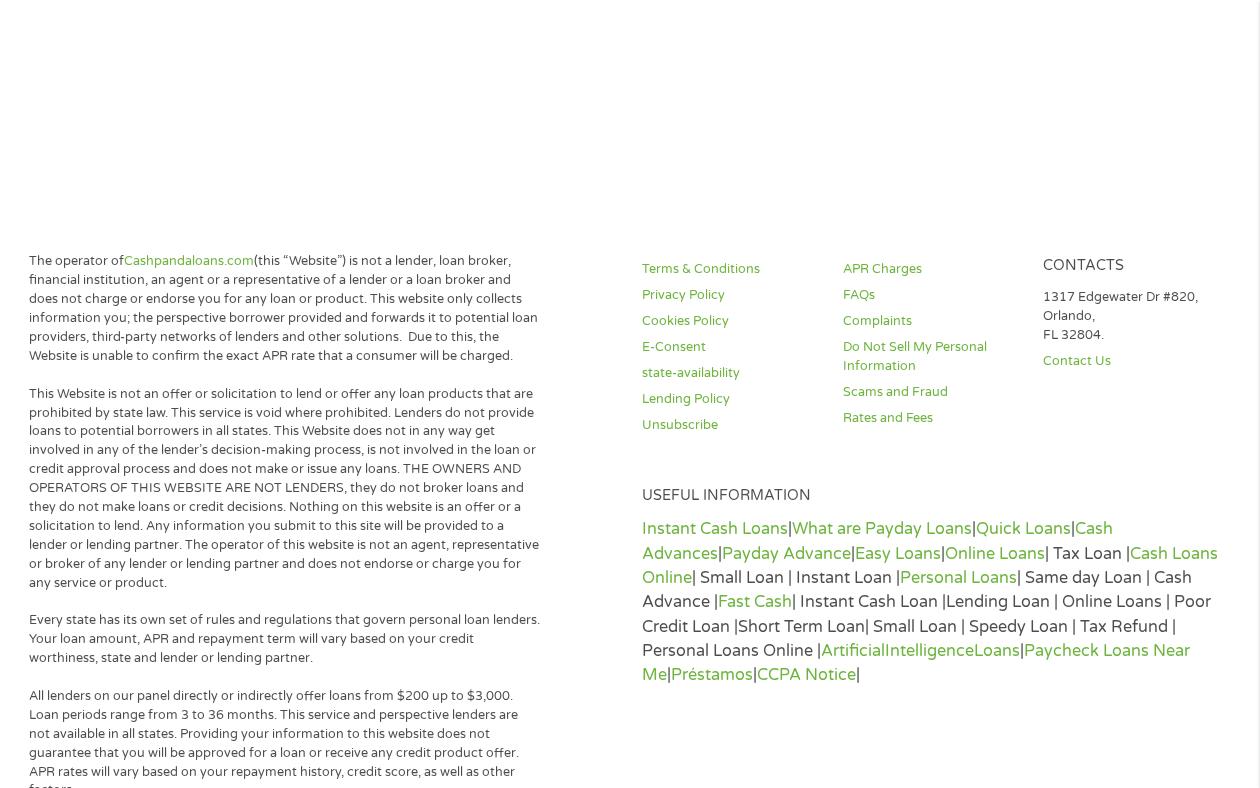 scroll, scrollTop: 8, scrollLeft: 8, axis: both 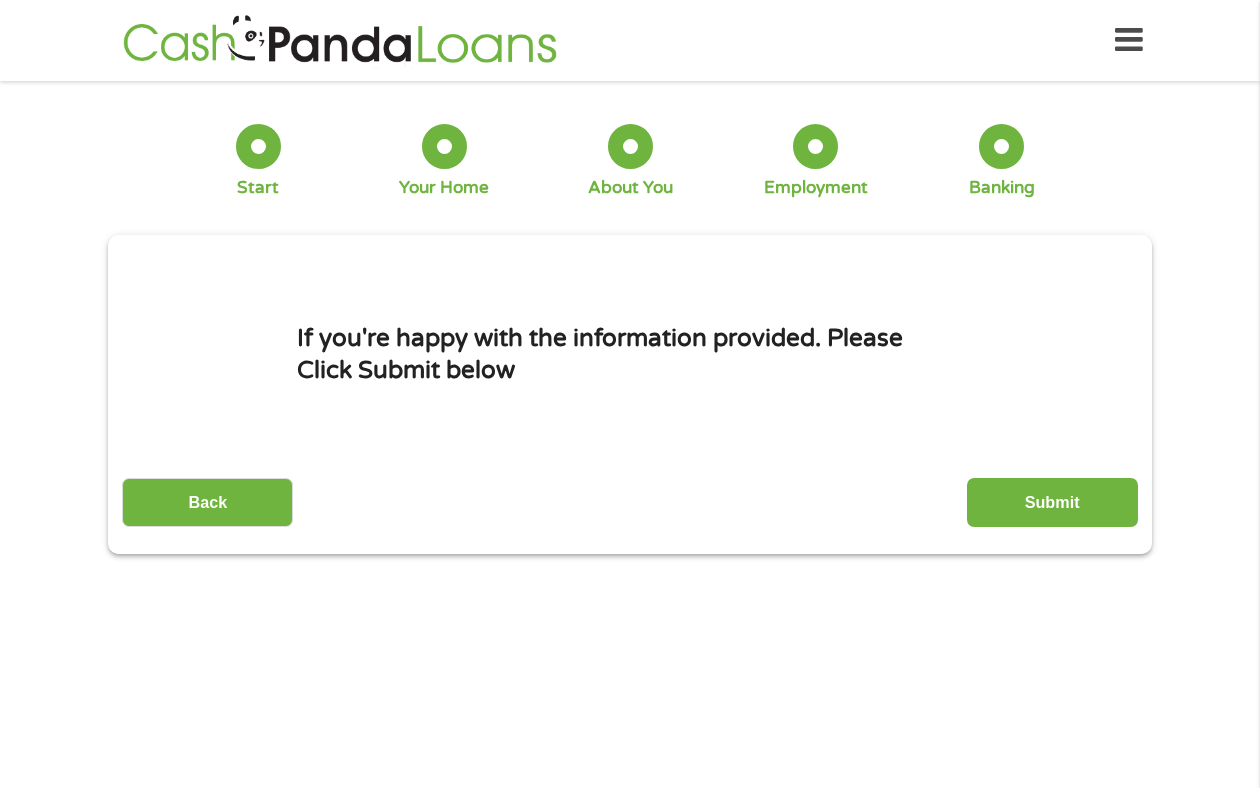 click on "This field is hidden when viewing the form gclid This field is hidden when viewing the form Referrer https://www.cashpandaloans.com/ This field is hidden when viewing the form Source This field is hidden when viewing the form Campaign This field is hidden when viewing the form Medium This field is hidden when viewing the form adgroup This field is hidden when viewing the form creative This field is hidden when viewing the form position This field is hidden when viewing the form keyword This field is hidden when viewing the form matchtype This field is hidden when viewing the form device This field is hidden when viewing the form network This field is hidden when viewing the form email quality score
No fees!
Secured Site!
No Paperwork!
No Obligation!
100 Second Quote!
How much do you need  $ * 3000 Please enter a number from  200  to  3000 . $200 - $3,000 6 1  to  36 ." at bounding box center [630, 394] 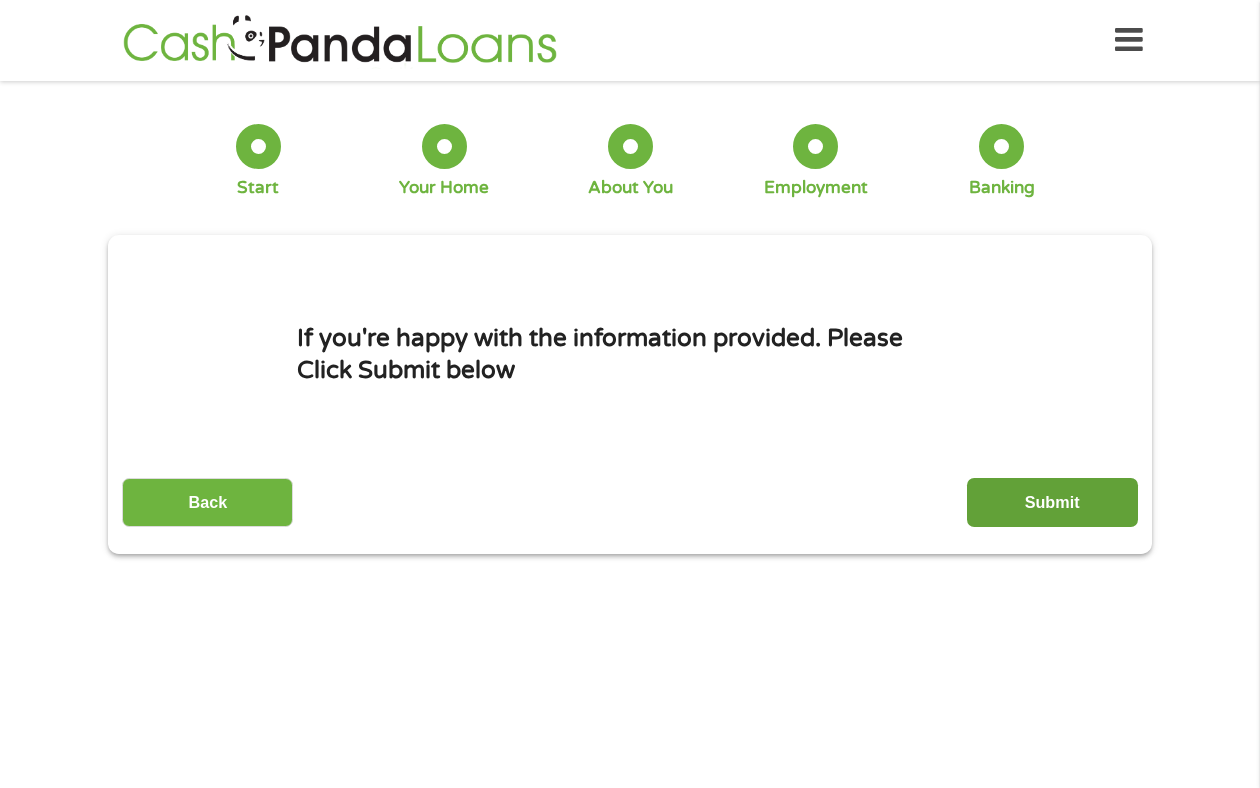 click on "Submit" at bounding box center [1052, 502] 